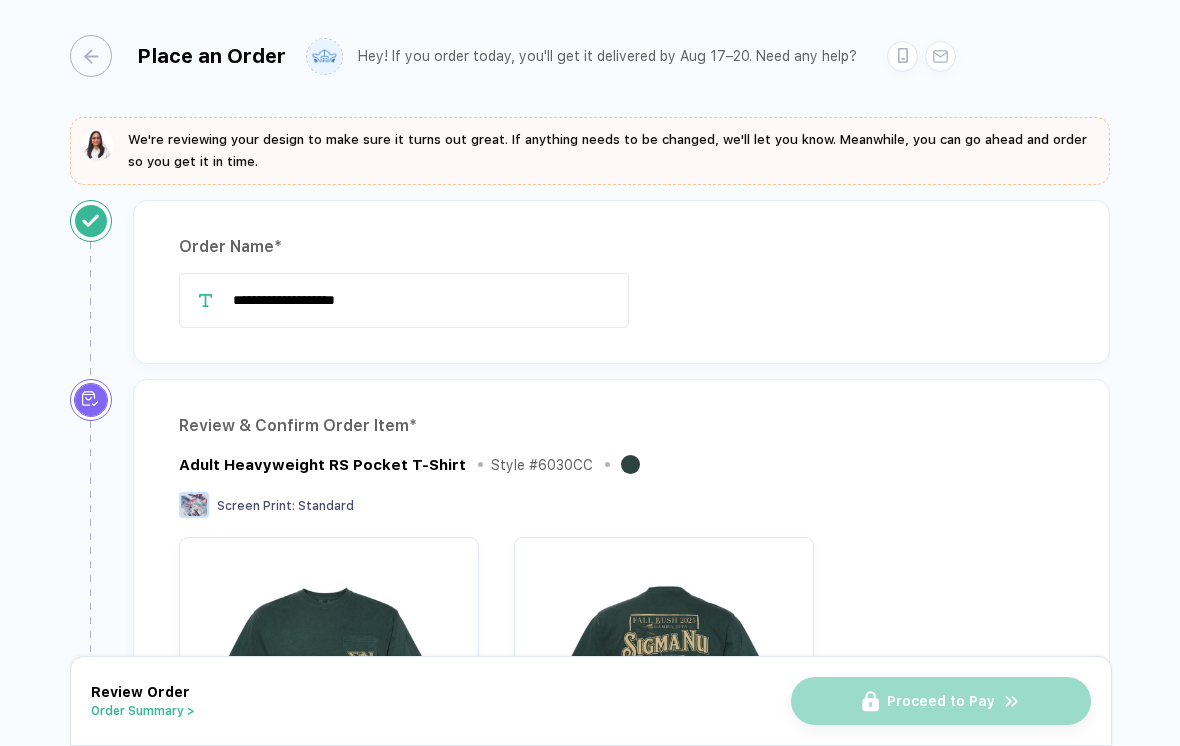 scroll, scrollTop: 0, scrollLeft: 0, axis: both 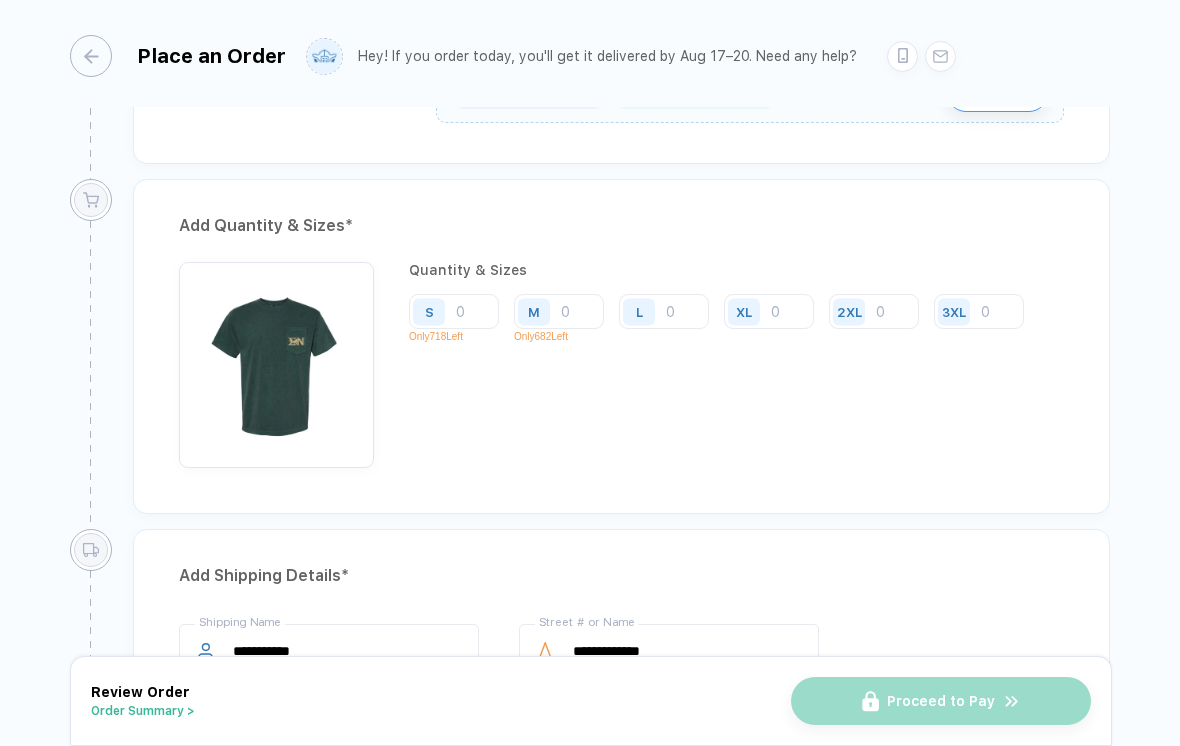 click at bounding box center [454, 311] 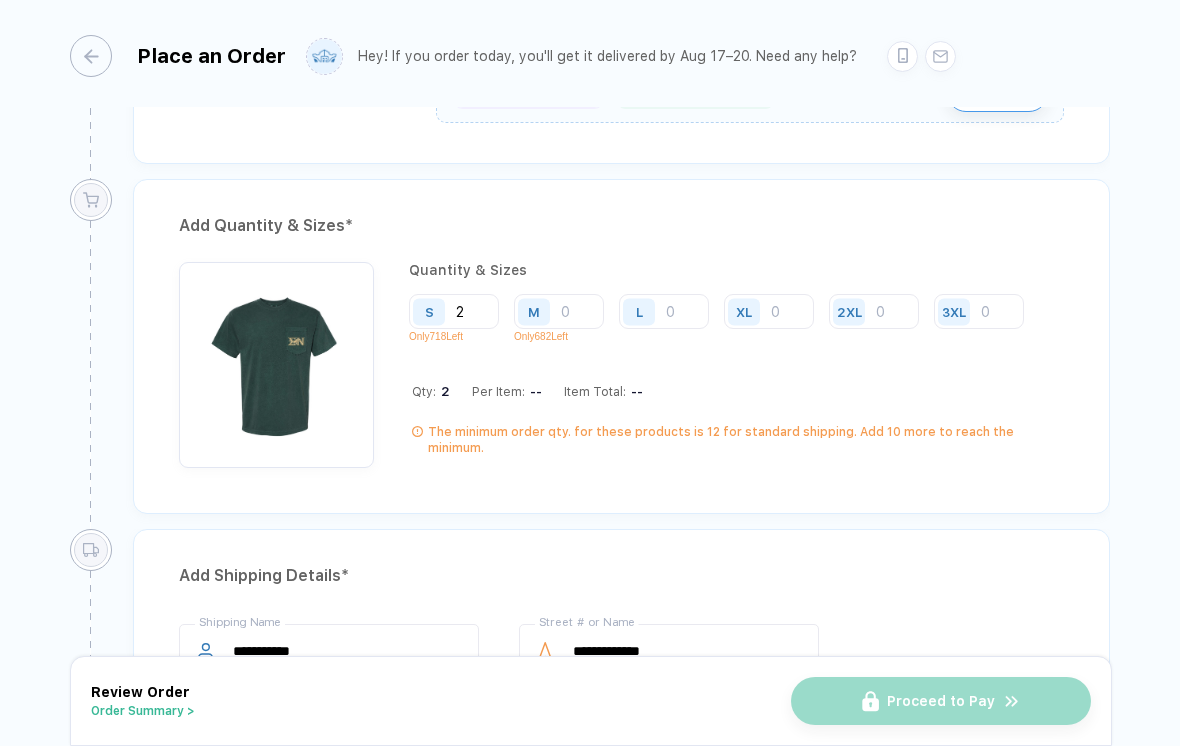 type on "2" 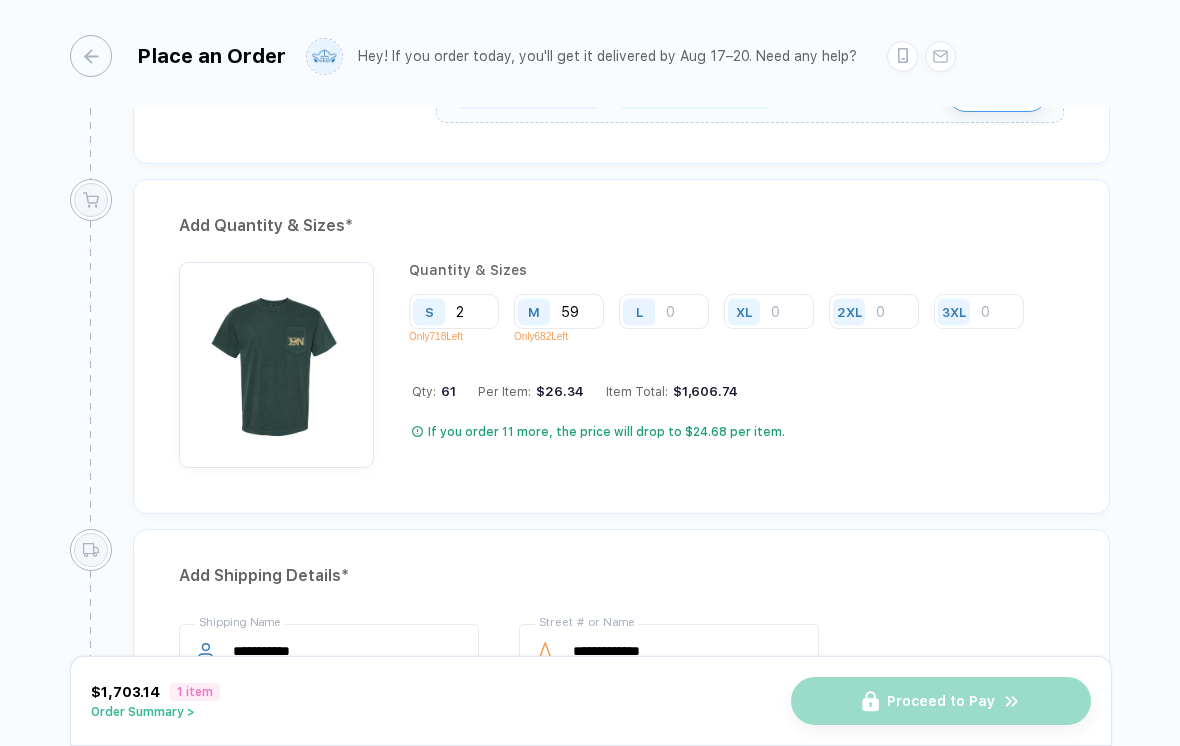 type on "5" 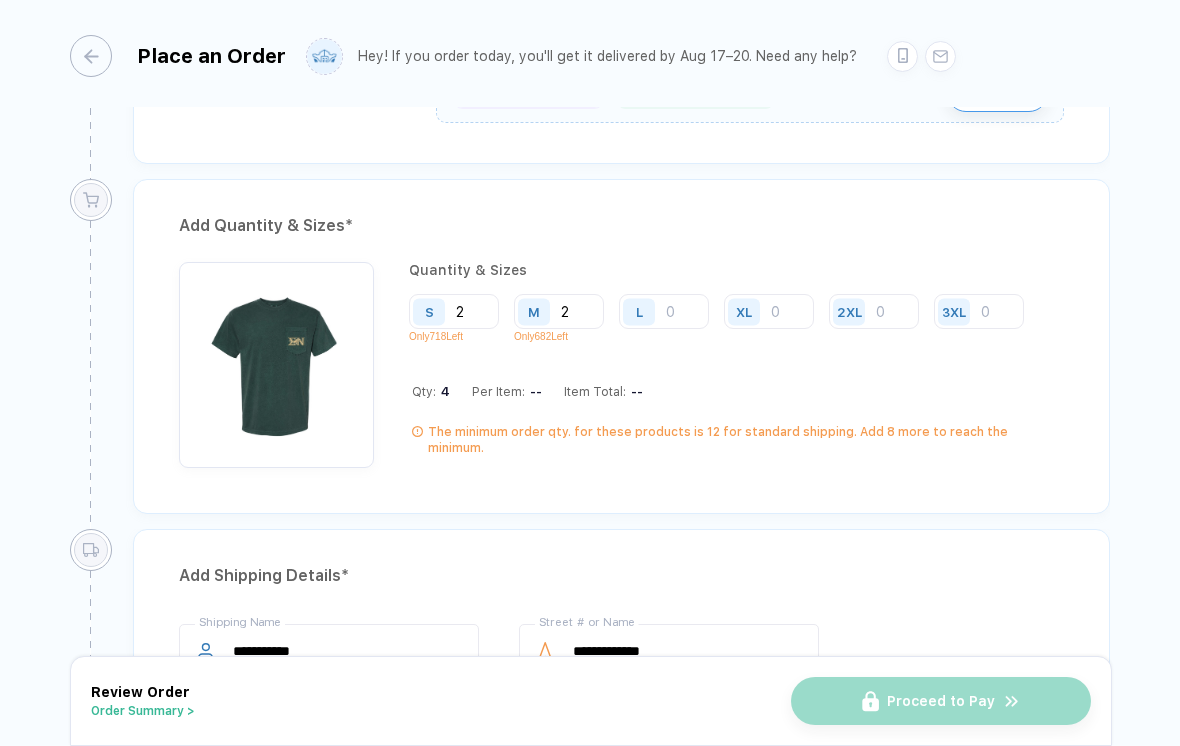 type on "2" 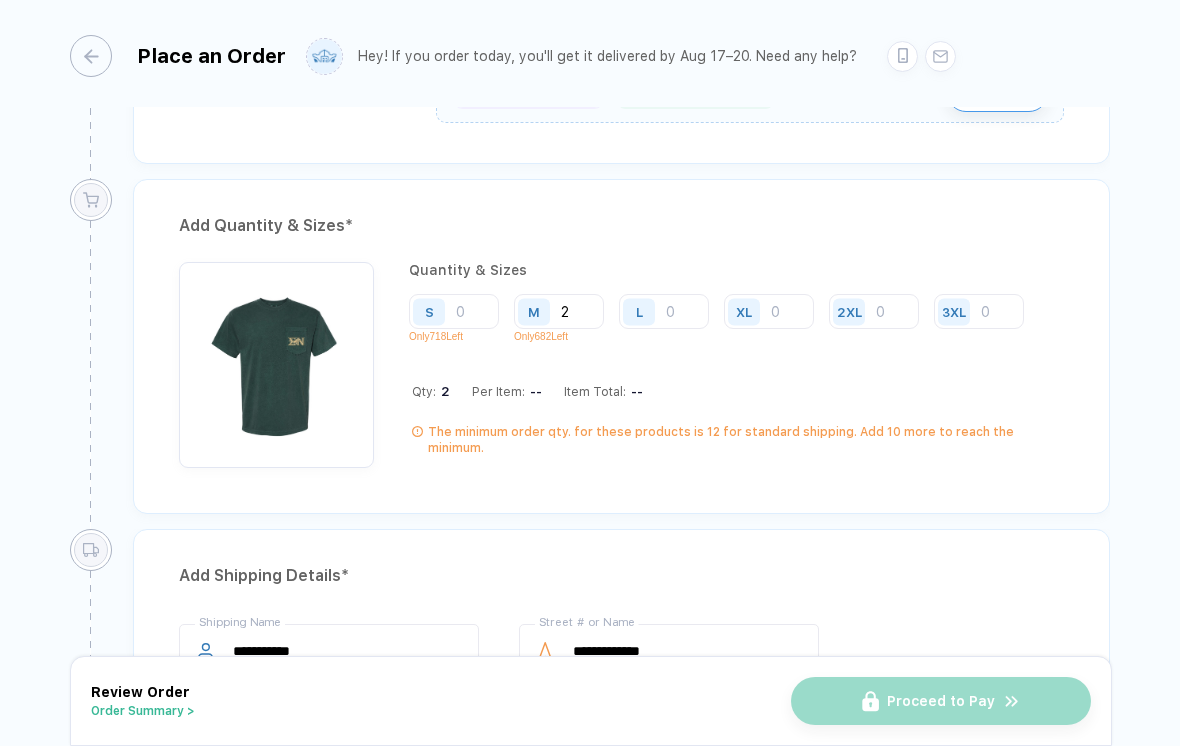 type 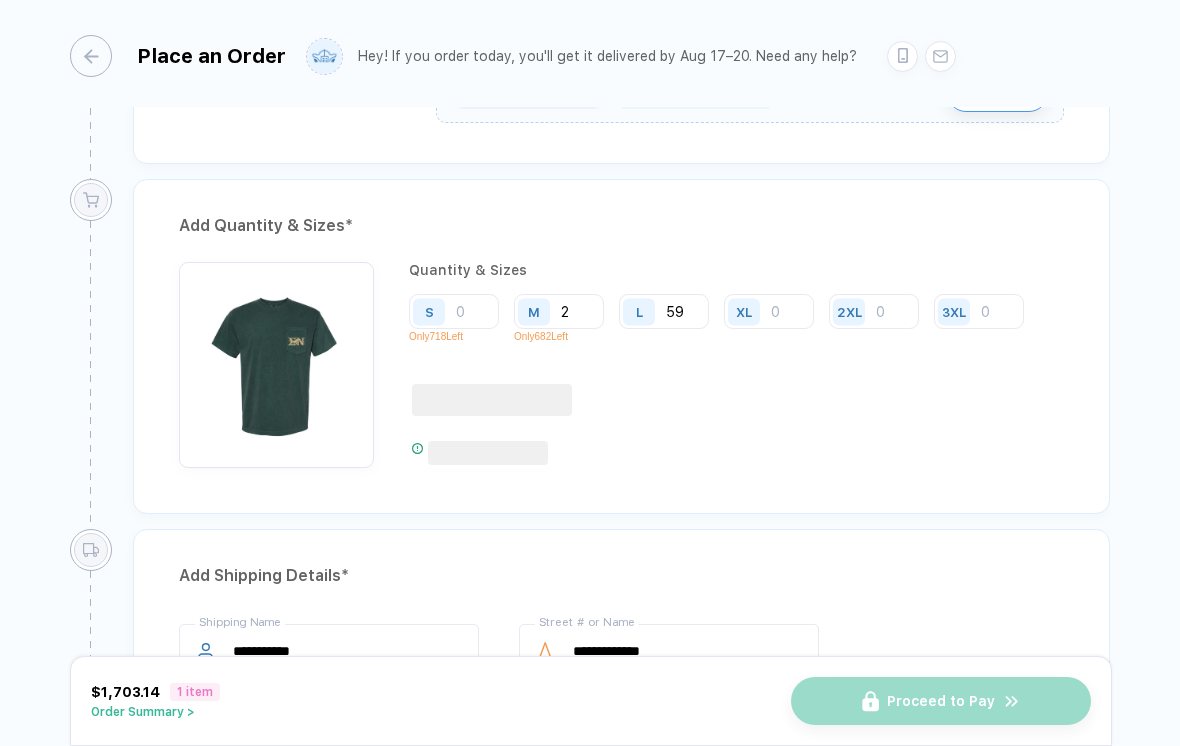 type on "59" 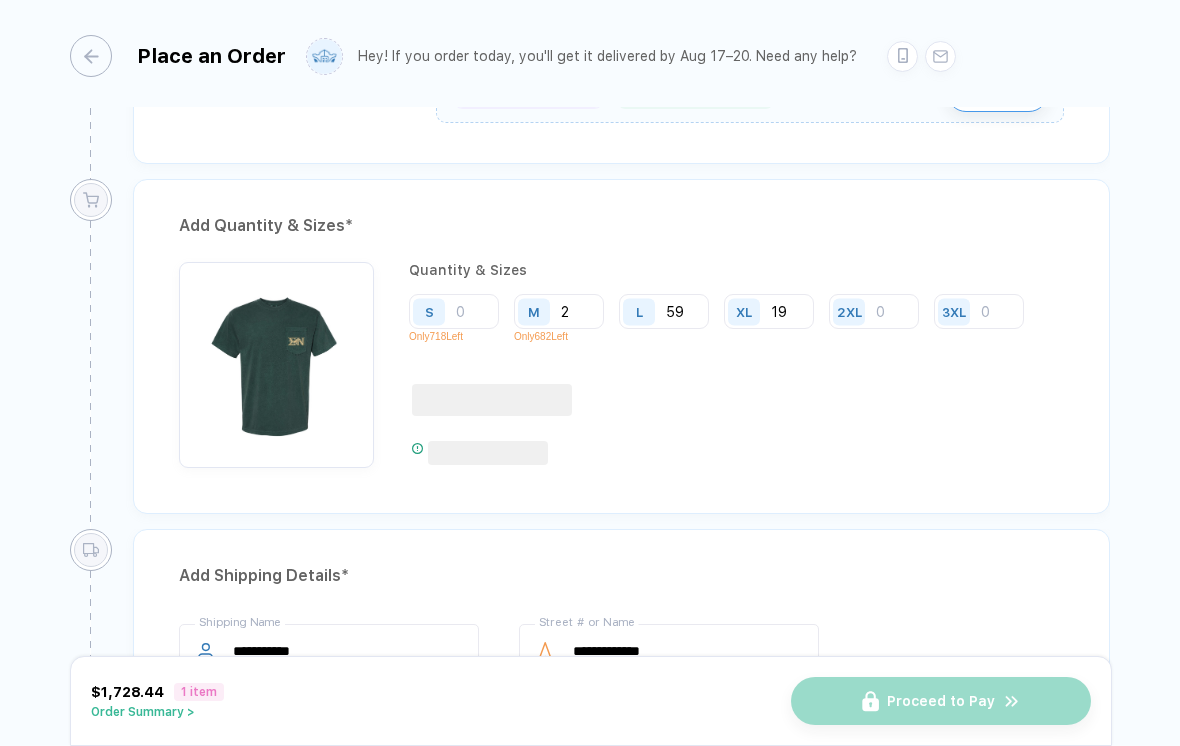 type on "19" 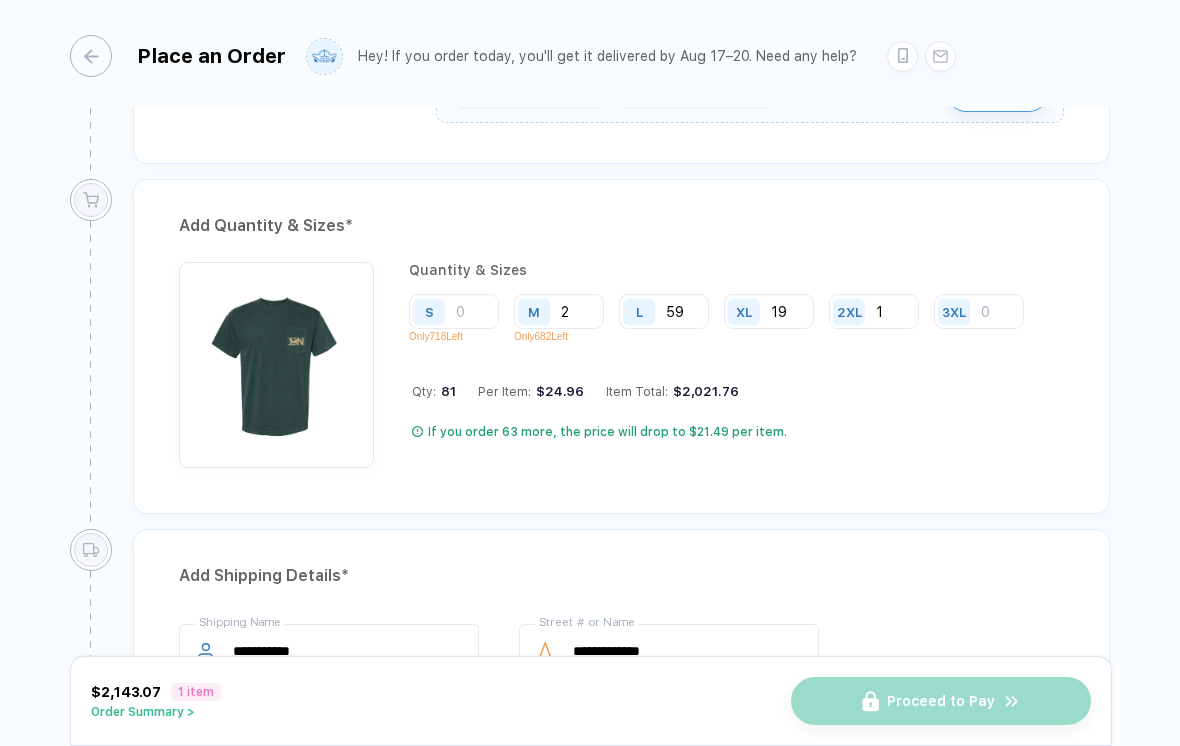 type on "1" 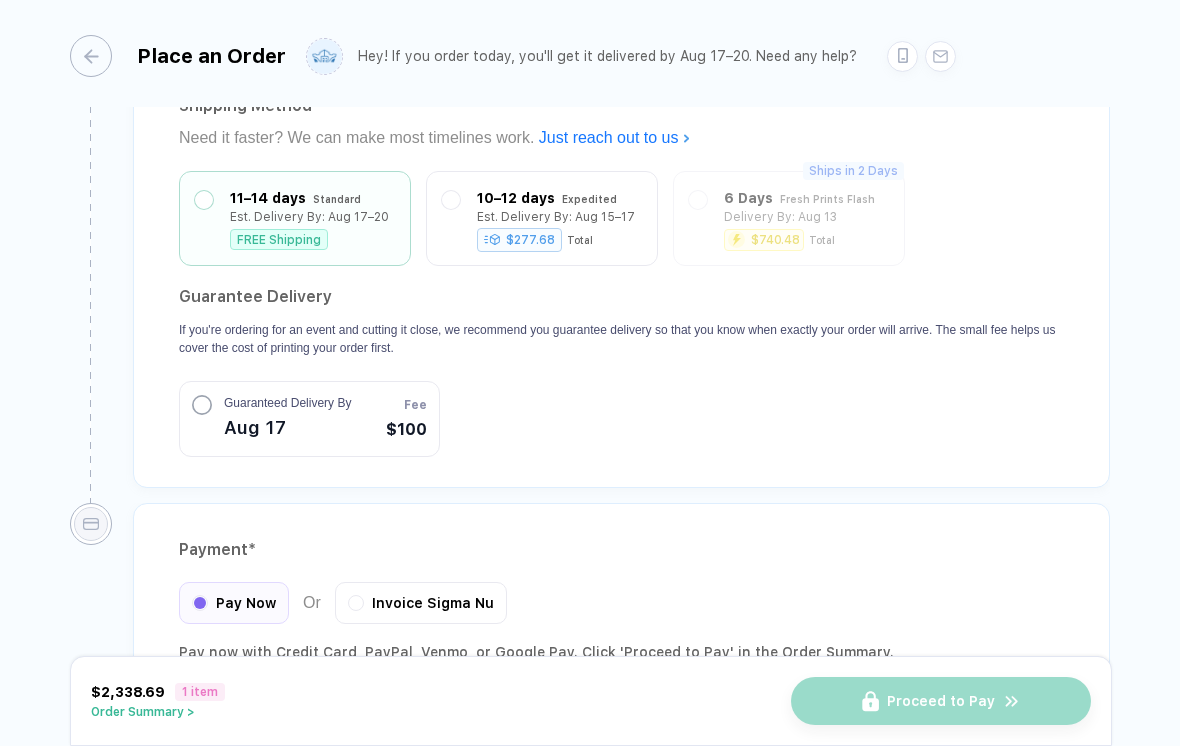 scroll, scrollTop: 1799, scrollLeft: 0, axis: vertical 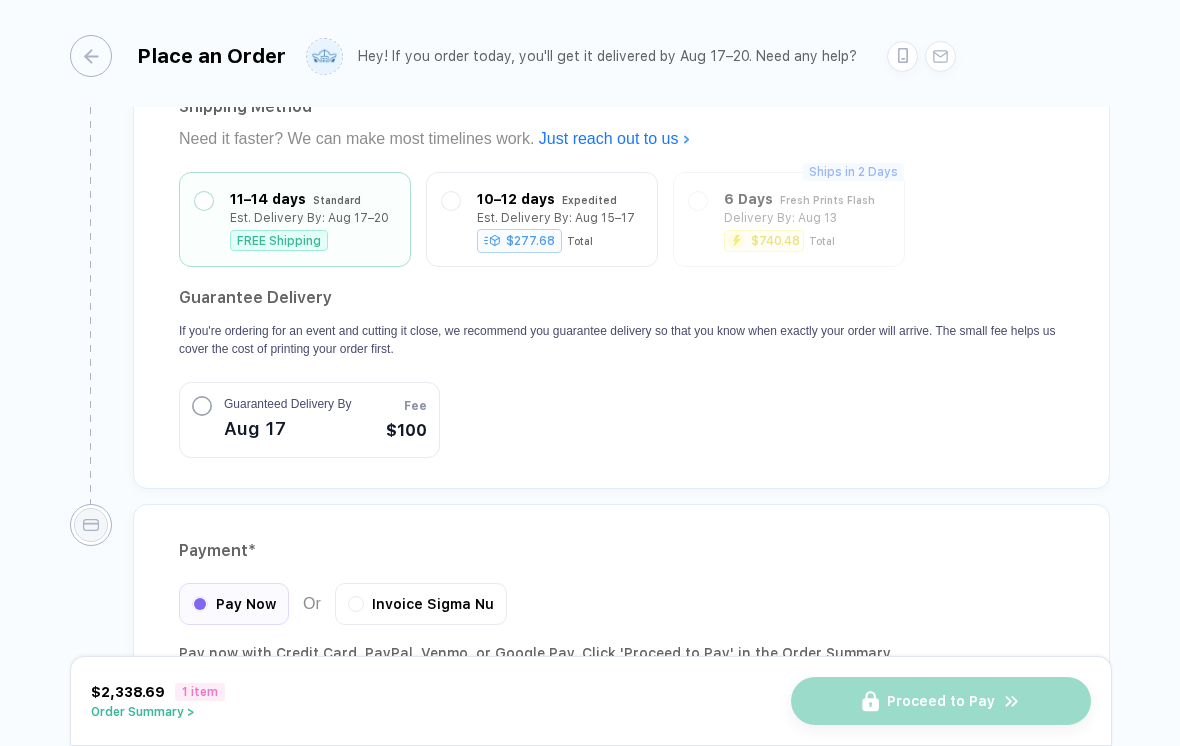 type on "67" 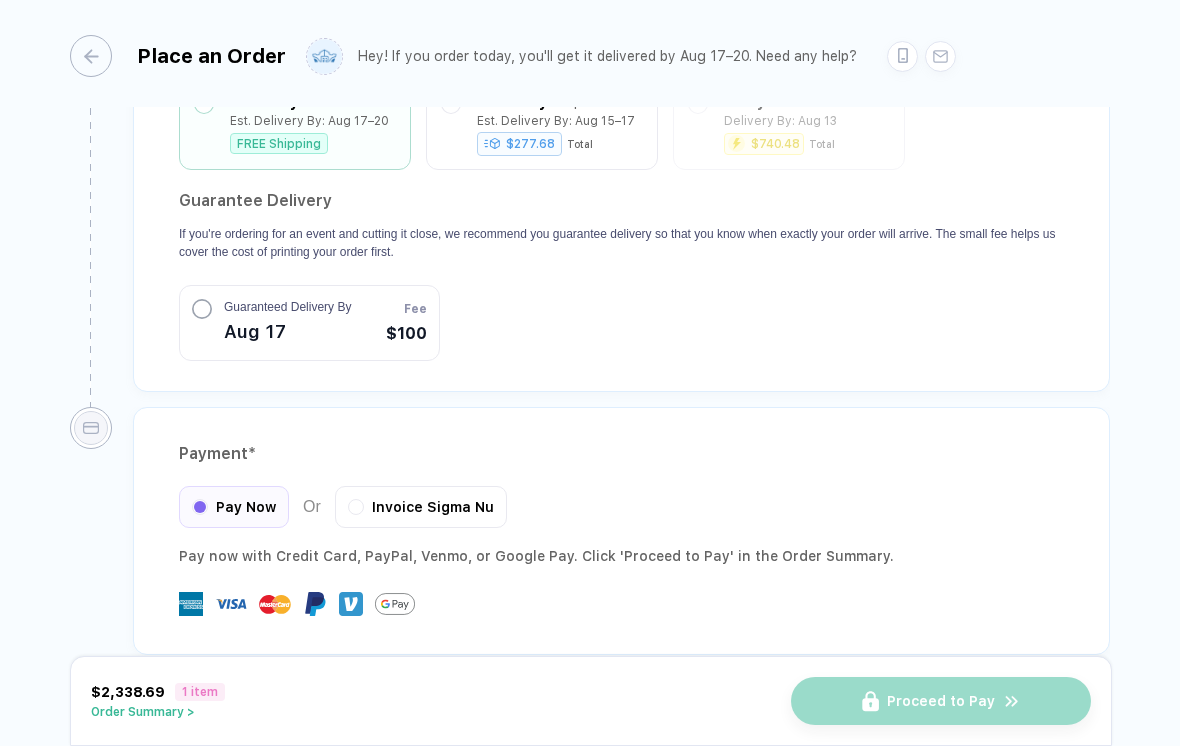 scroll, scrollTop: 1895, scrollLeft: 0, axis: vertical 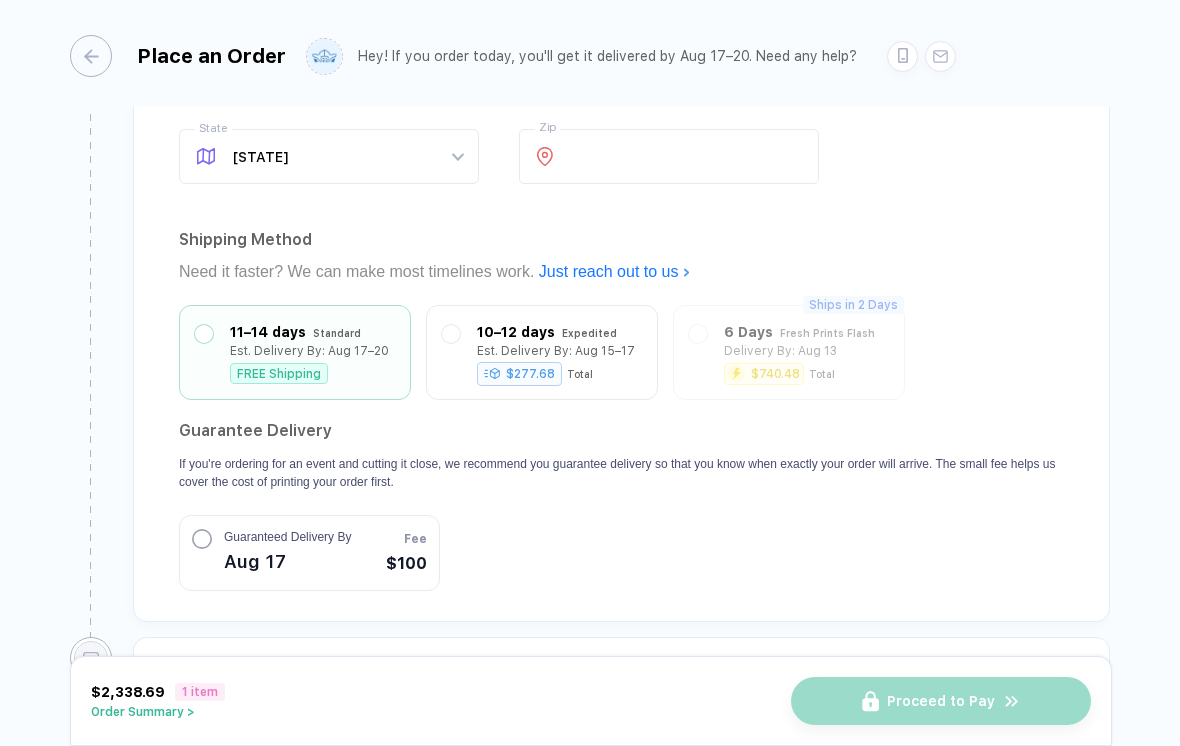 click at bounding box center [204, 334] 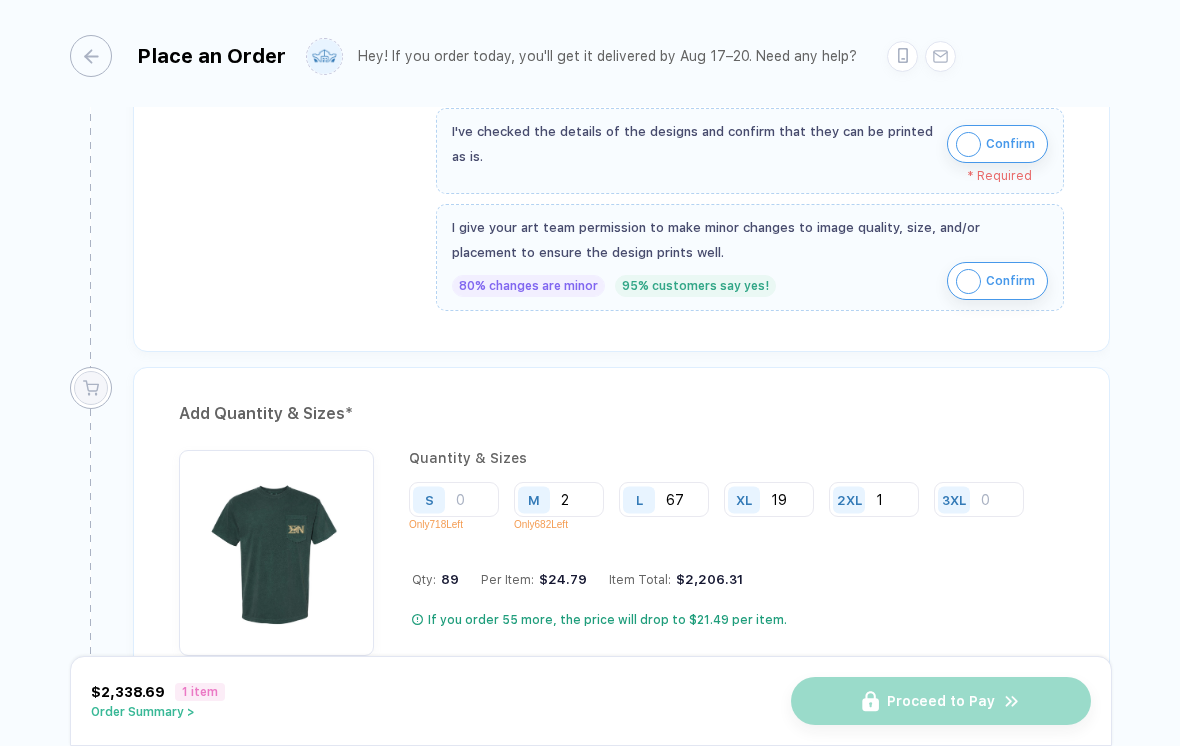scroll, scrollTop: 782, scrollLeft: 0, axis: vertical 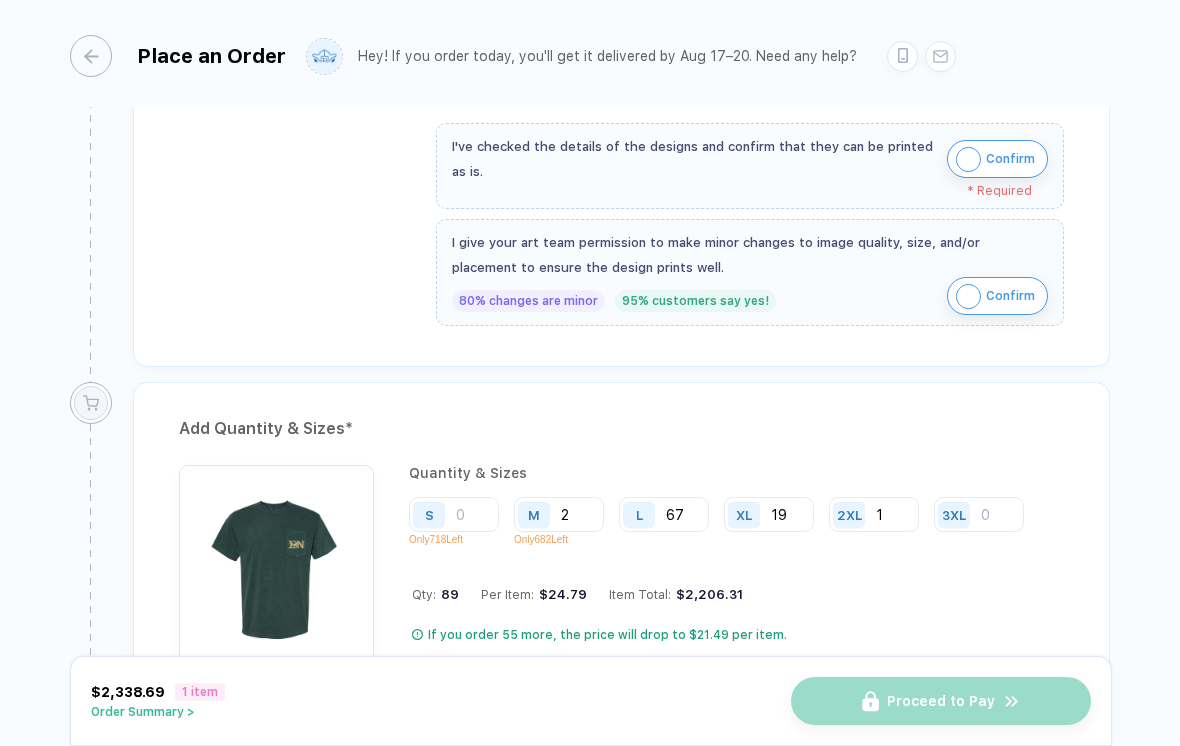 click on "Proceed to Pay" at bounding box center (941, 701) 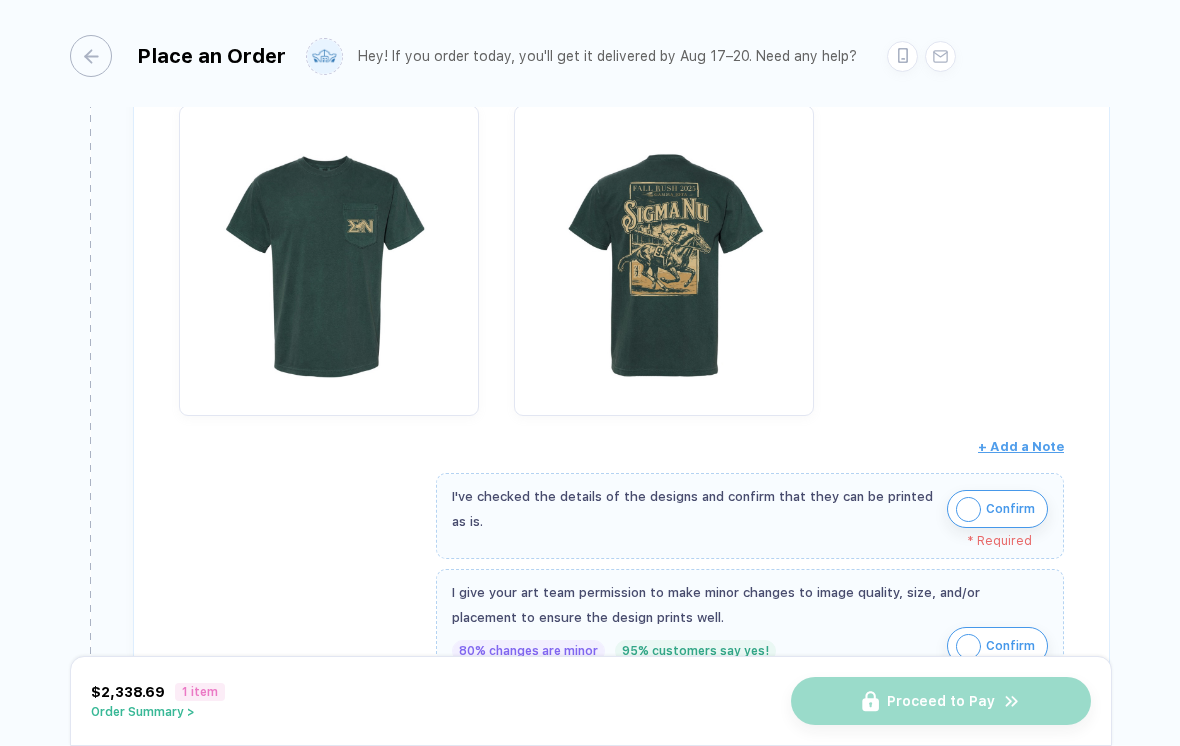 scroll, scrollTop: 439, scrollLeft: 0, axis: vertical 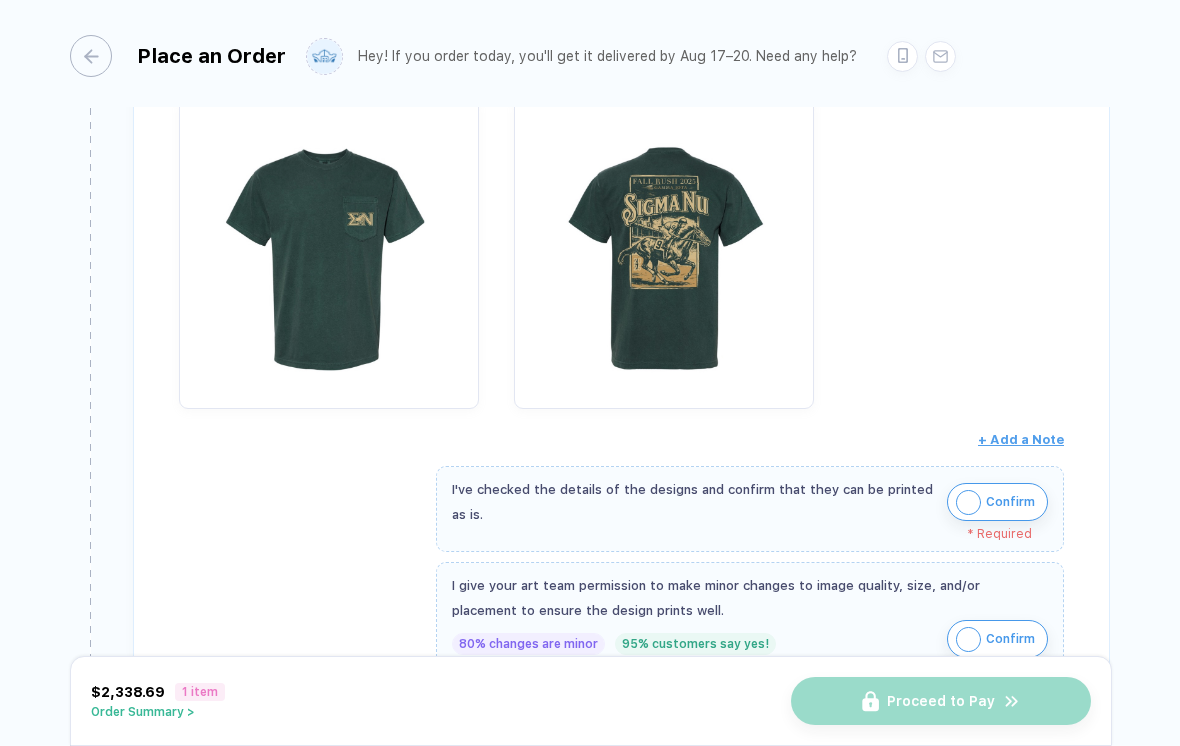 click at bounding box center [968, 502] 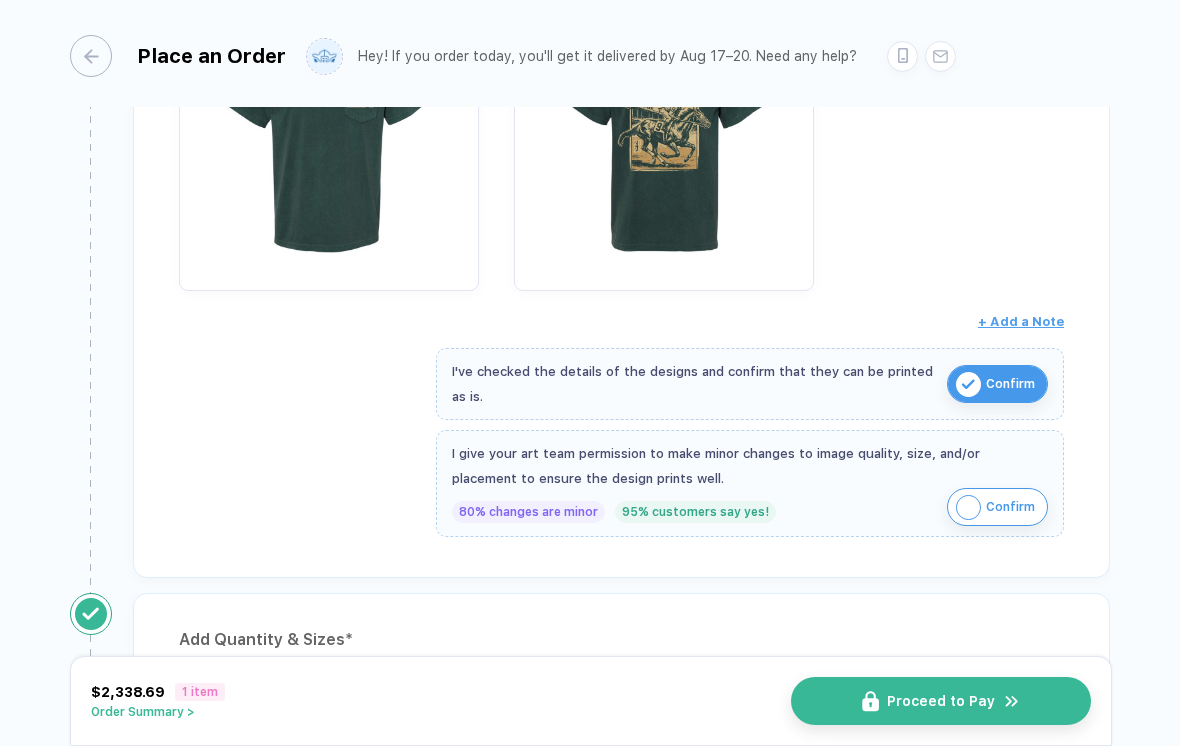 scroll, scrollTop: 567, scrollLeft: 0, axis: vertical 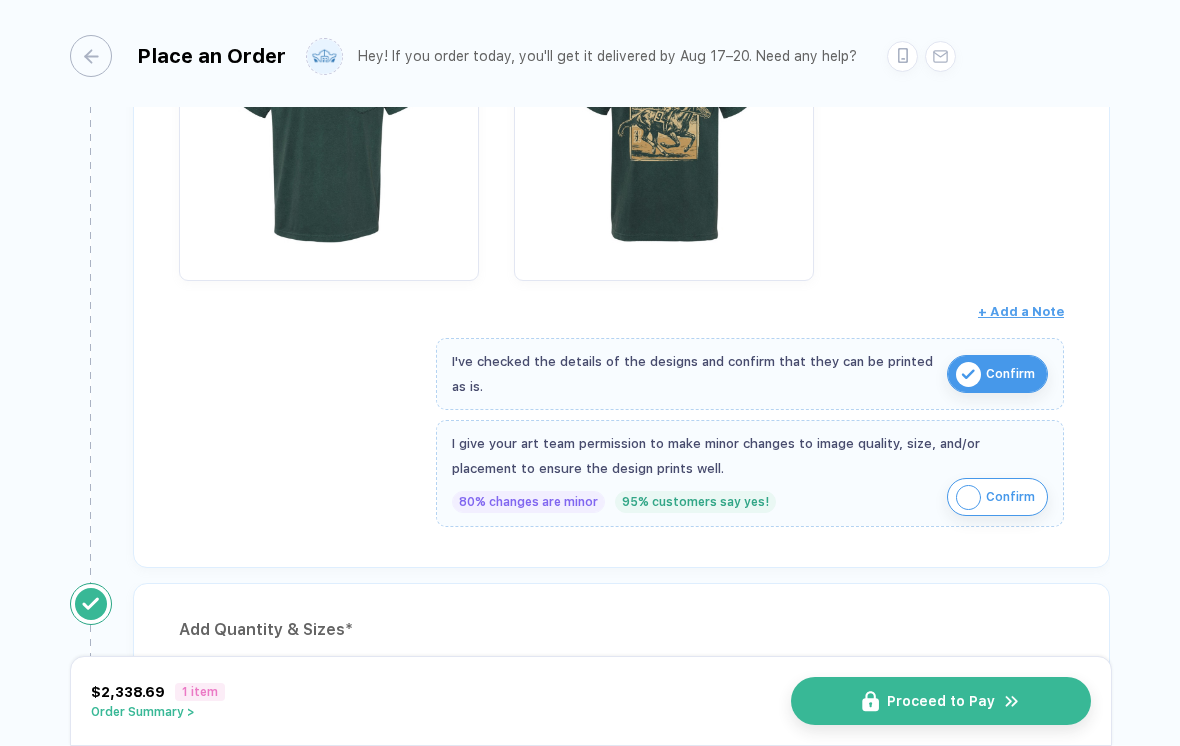 click at bounding box center (968, 497) 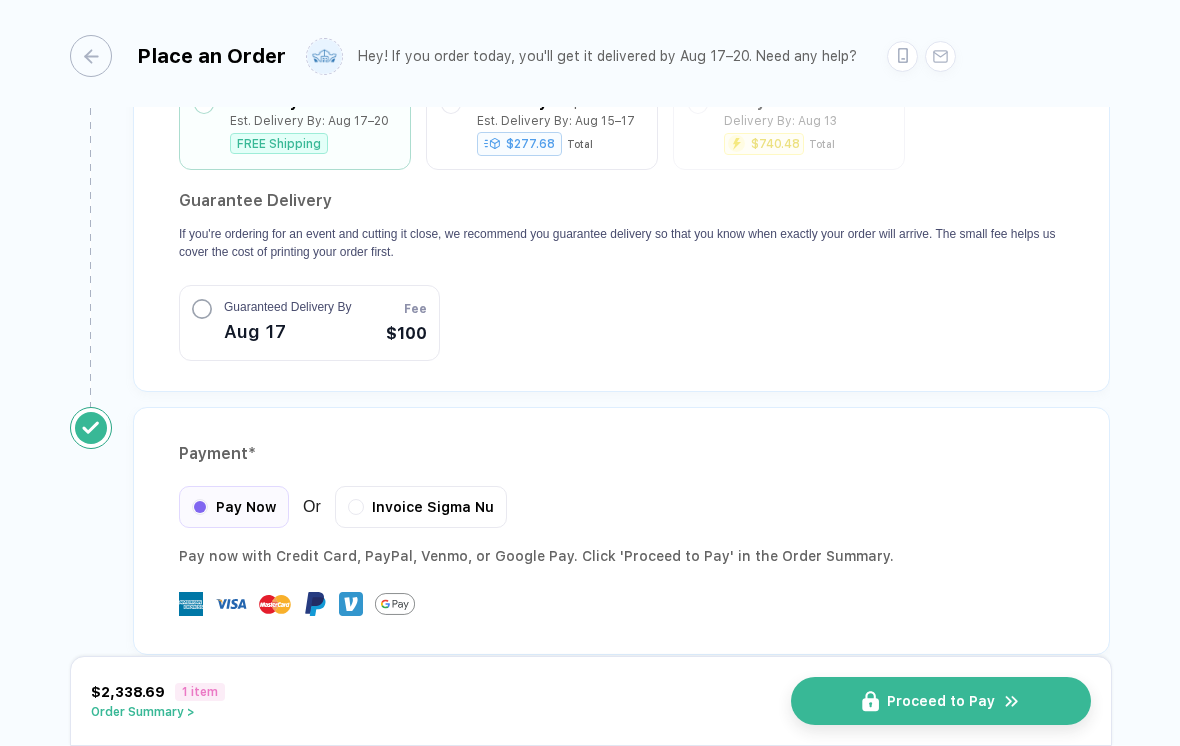 scroll, scrollTop: 1880, scrollLeft: 0, axis: vertical 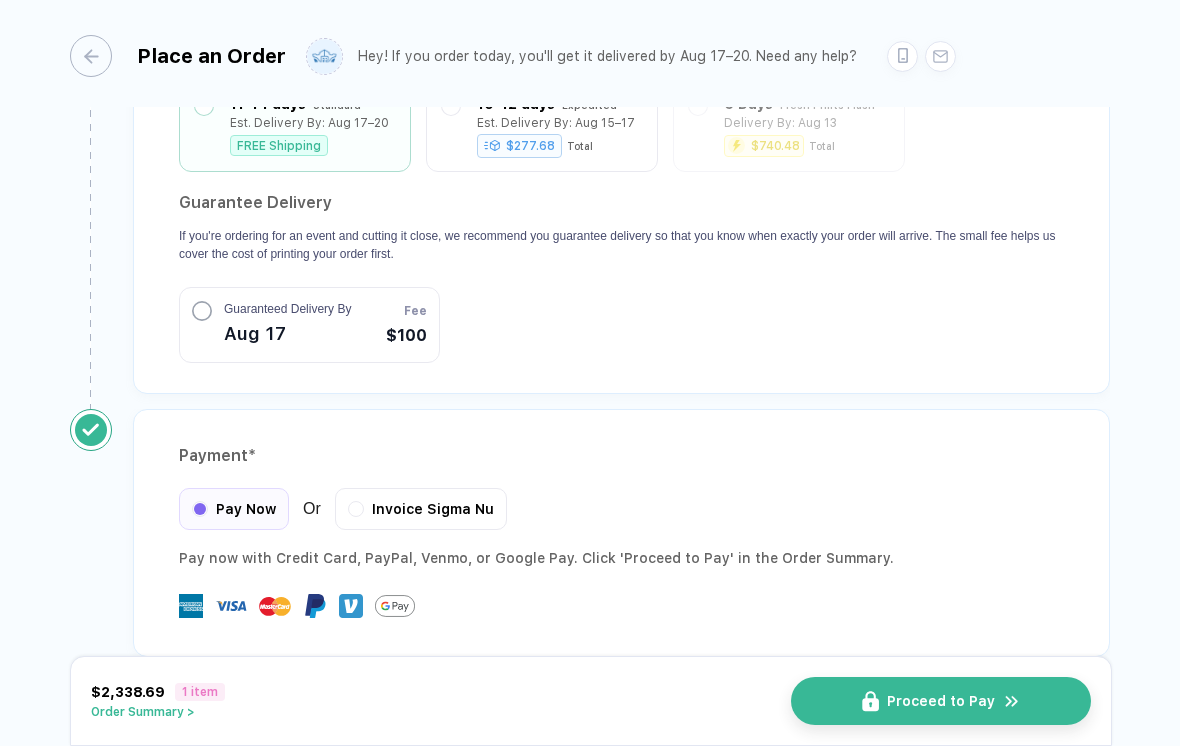 click on "Proceed to Pay" at bounding box center (941, 701) 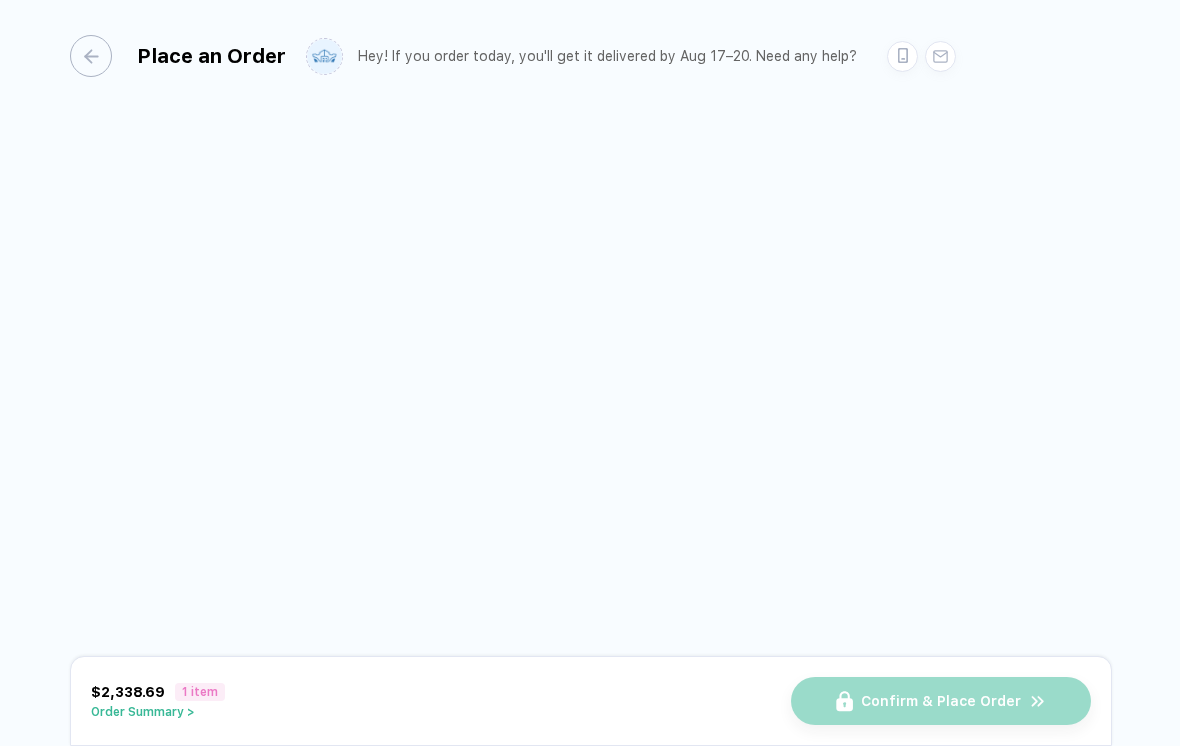scroll, scrollTop: 0, scrollLeft: 0, axis: both 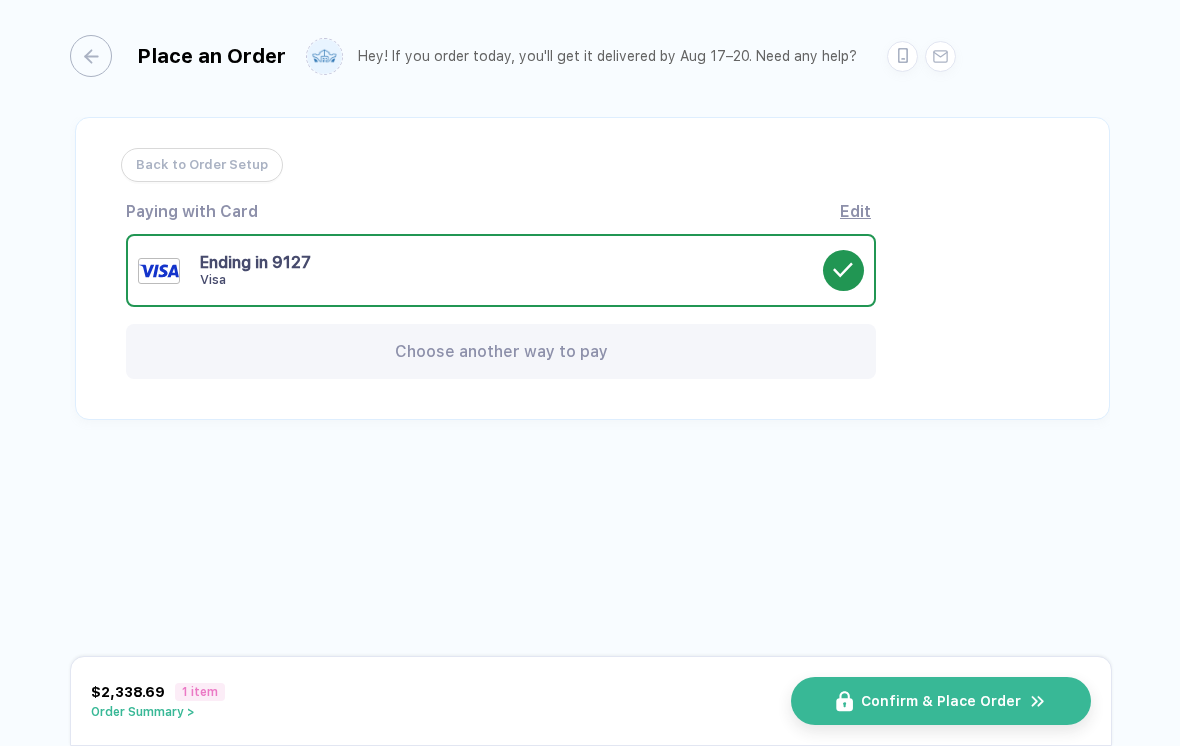 click 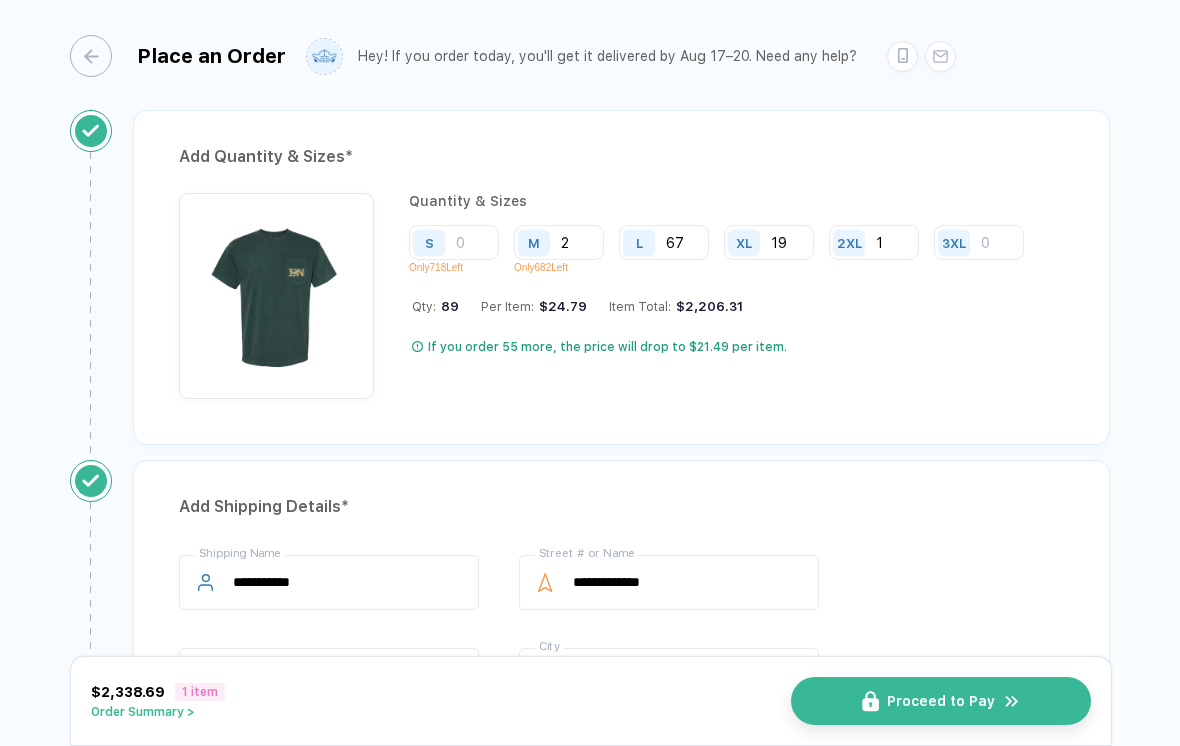 scroll, scrollTop: 1040, scrollLeft: 0, axis: vertical 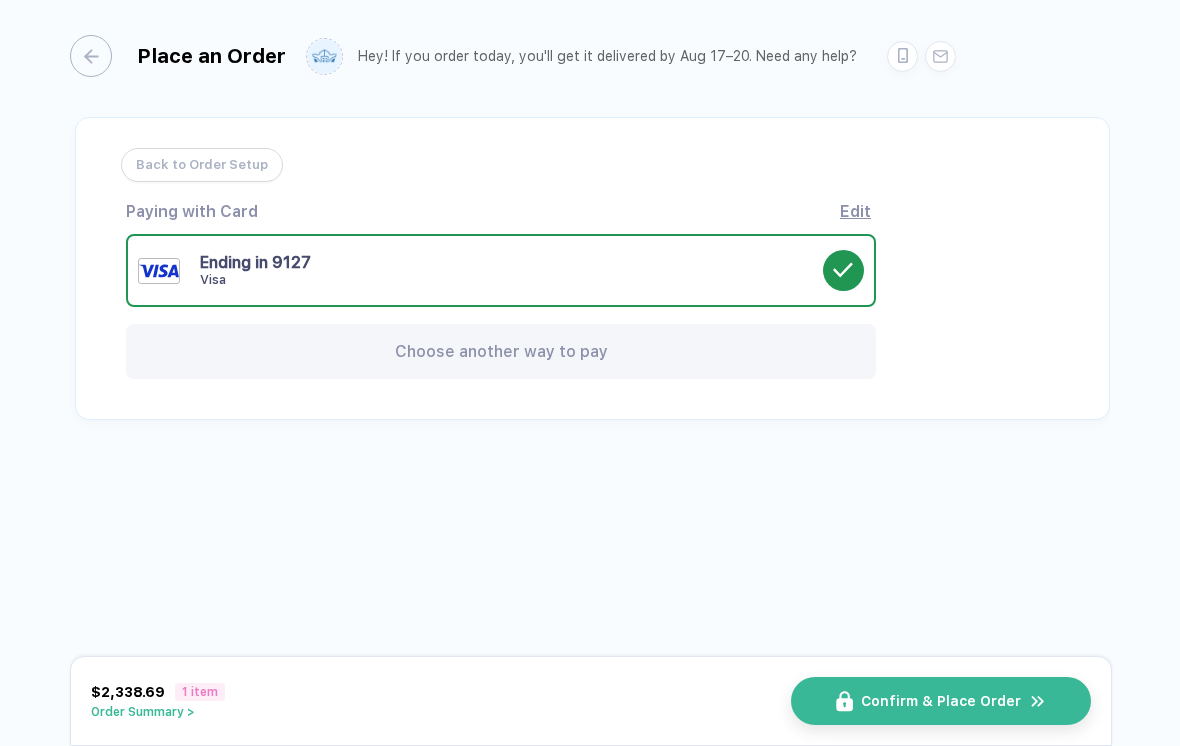 click on "Confirm & Place Order" at bounding box center [941, 701] 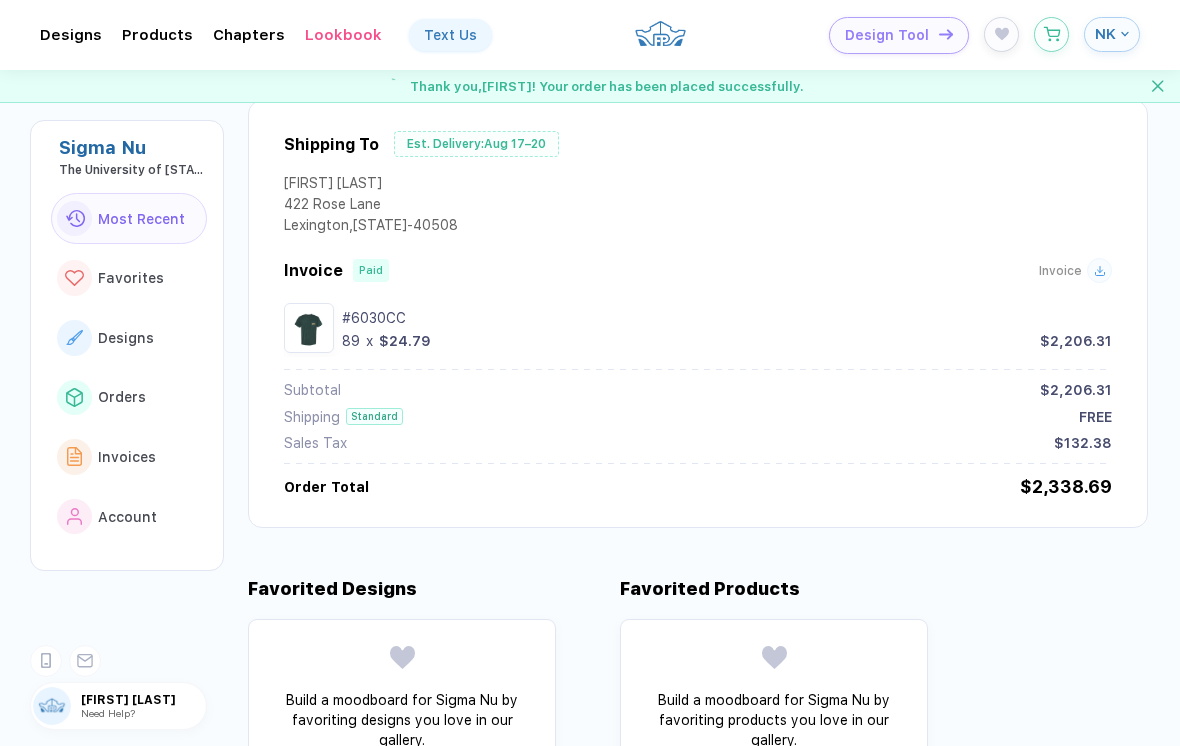 scroll, scrollTop: 579, scrollLeft: 0, axis: vertical 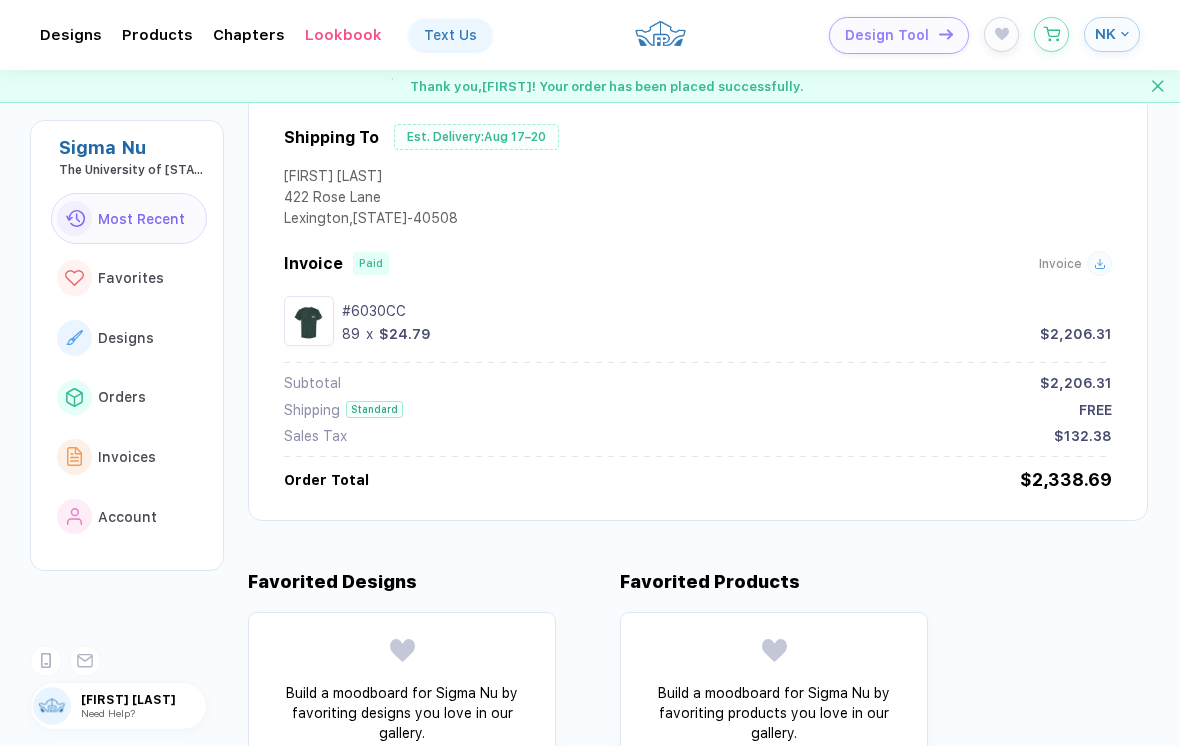 click at bounding box center (1099, 263) 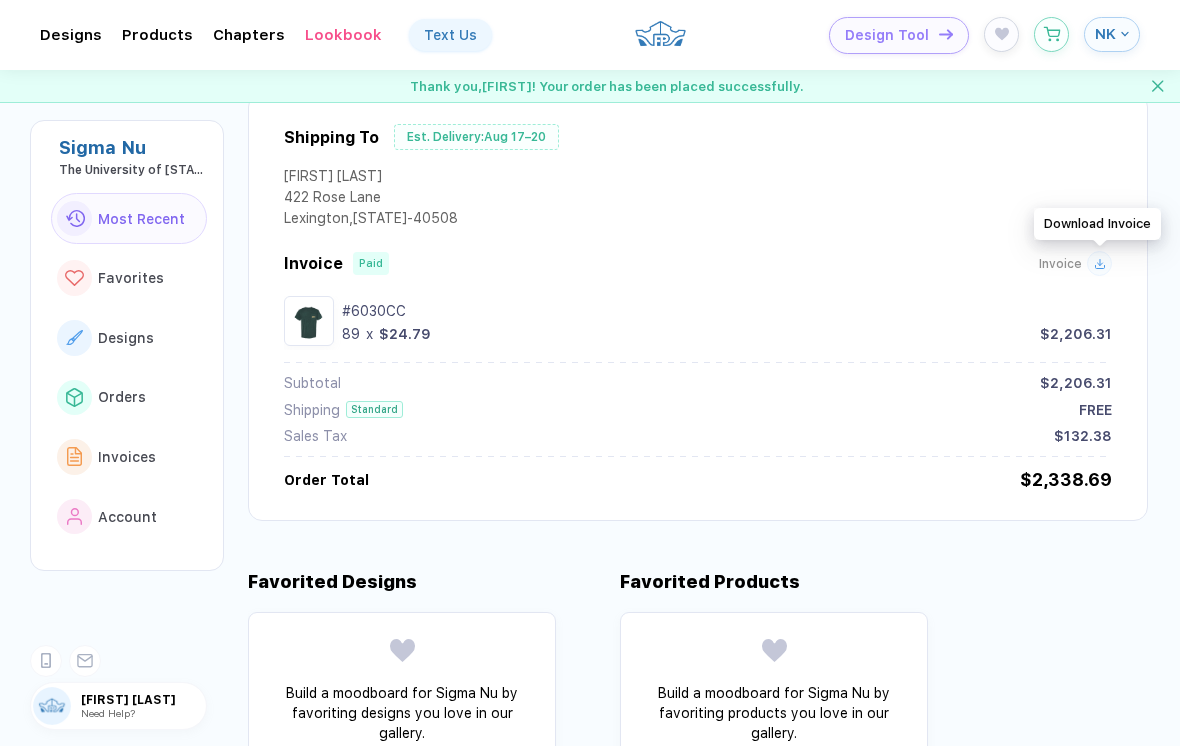 click on "Download Invoice" at bounding box center [1097, 224] 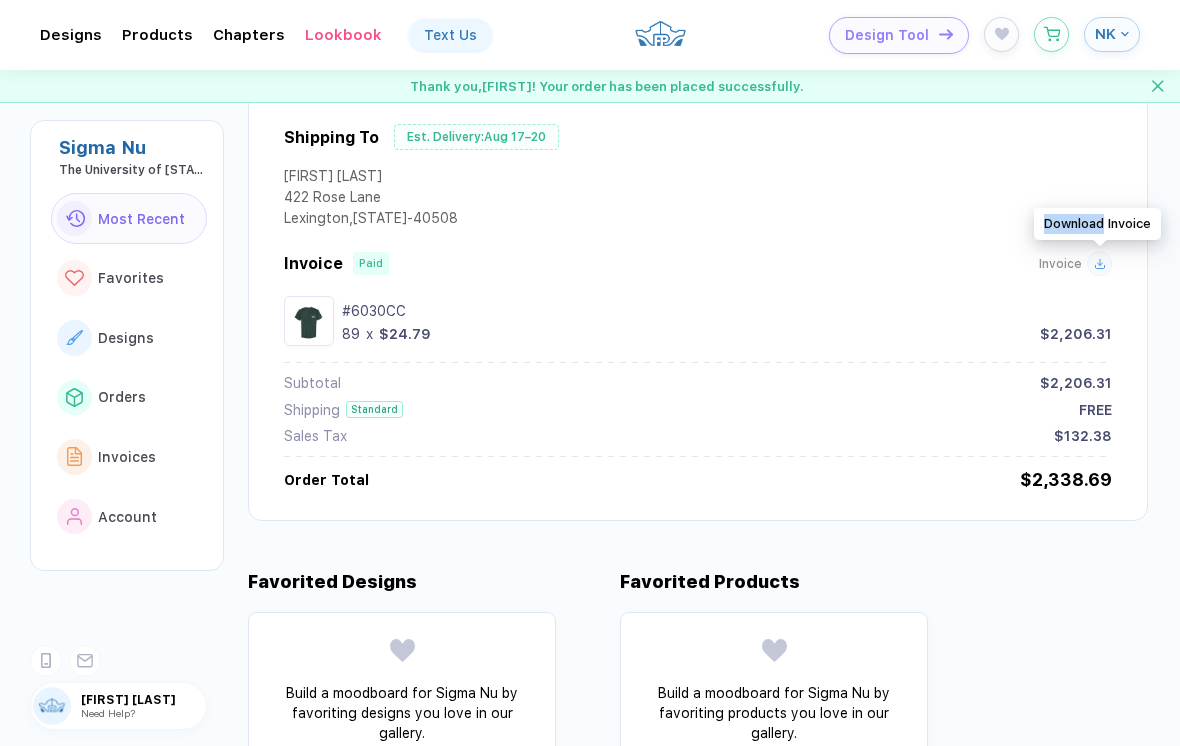 click on "Download Invoice" at bounding box center (1097, 224) 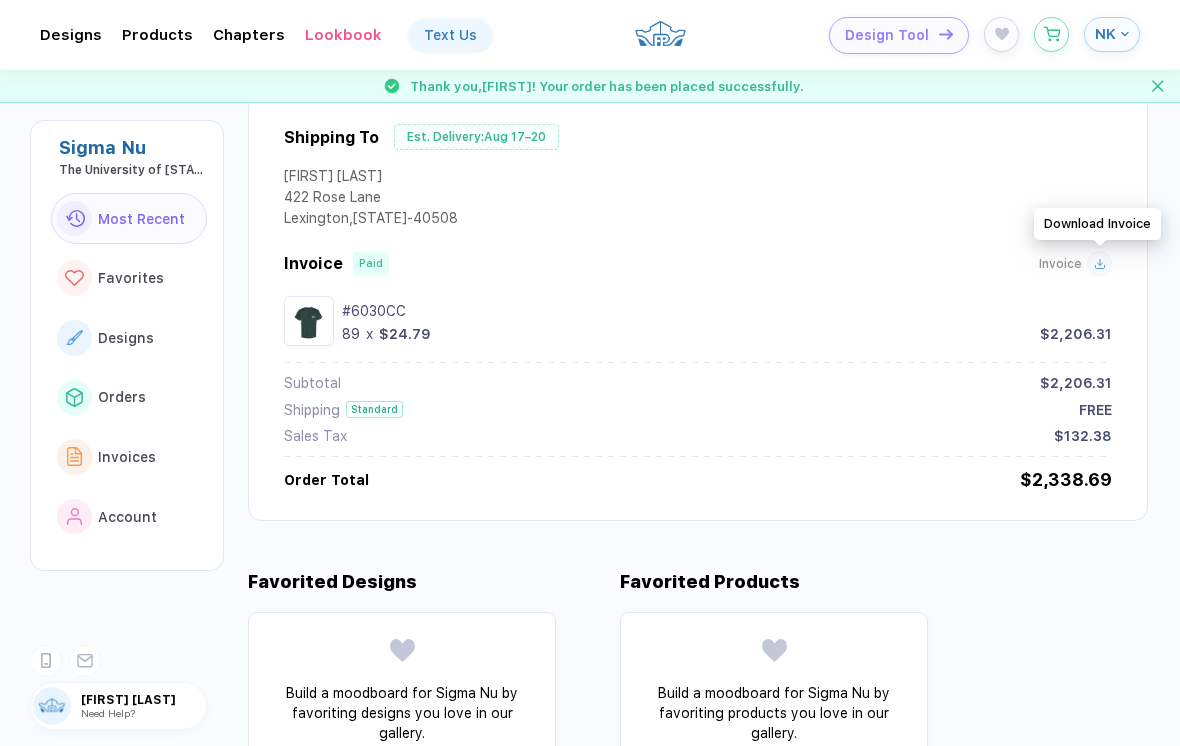 click on "Download Invoice" at bounding box center (1097, 224) 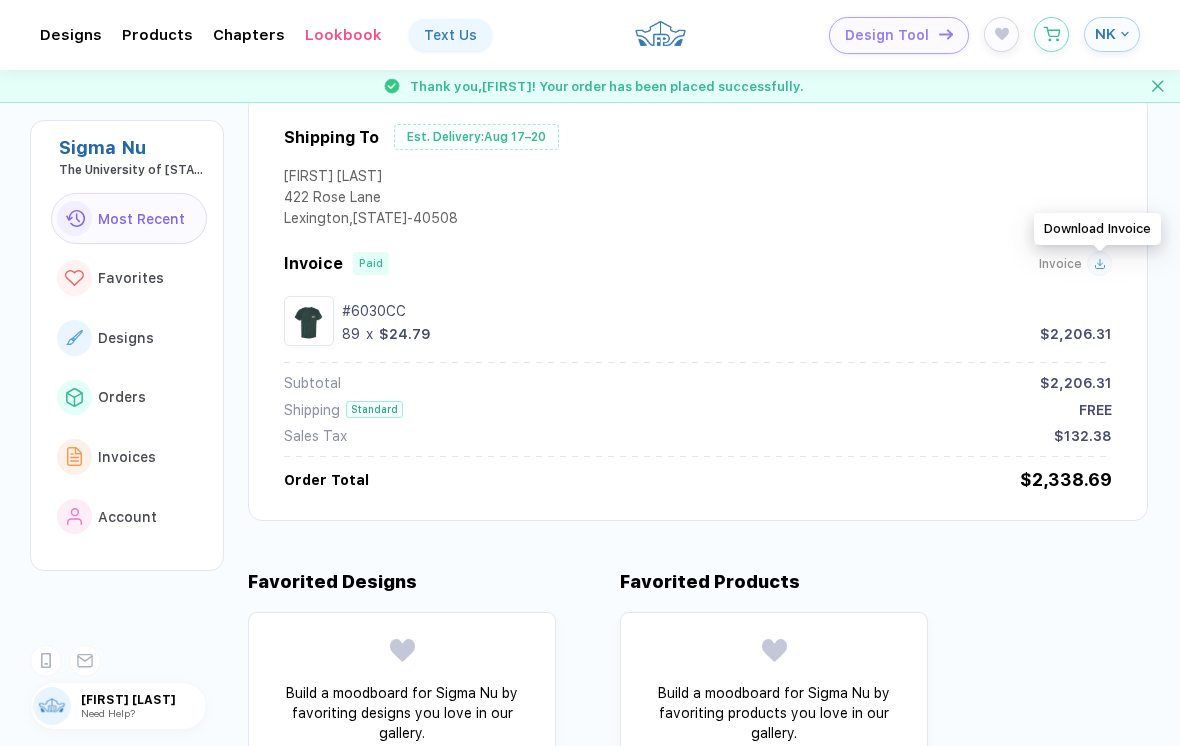 click at bounding box center (1099, 263) 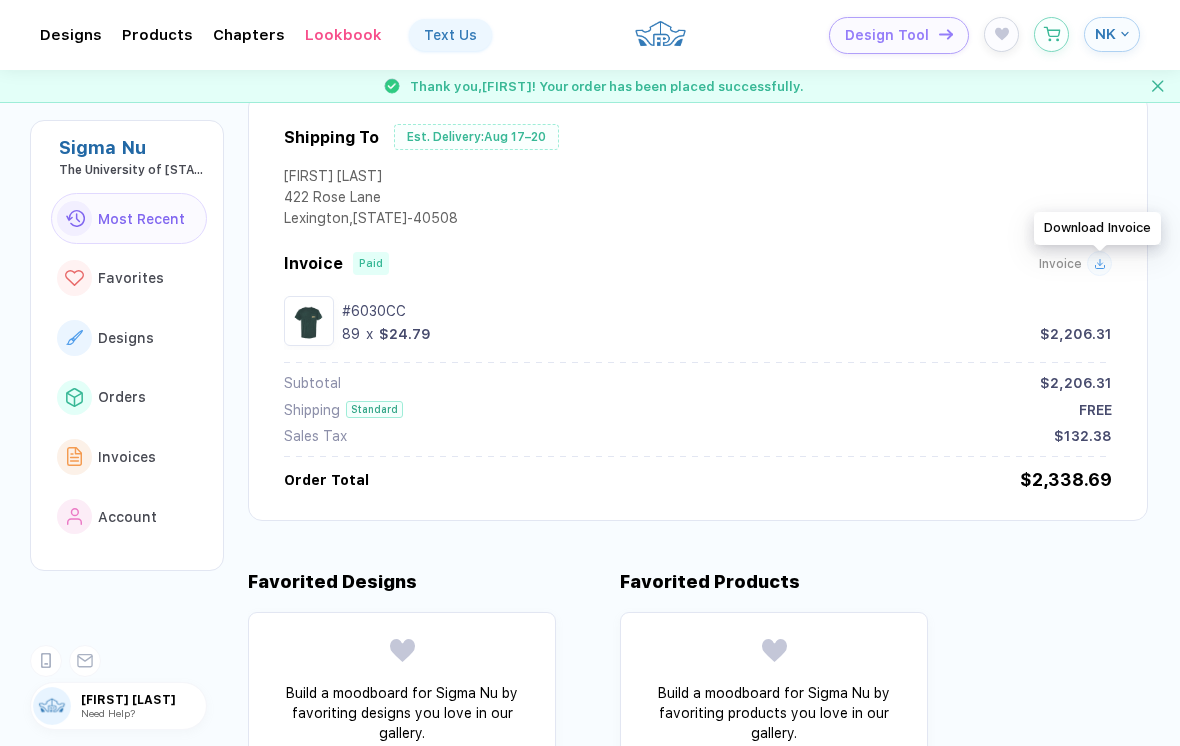 click at bounding box center [1099, 263] 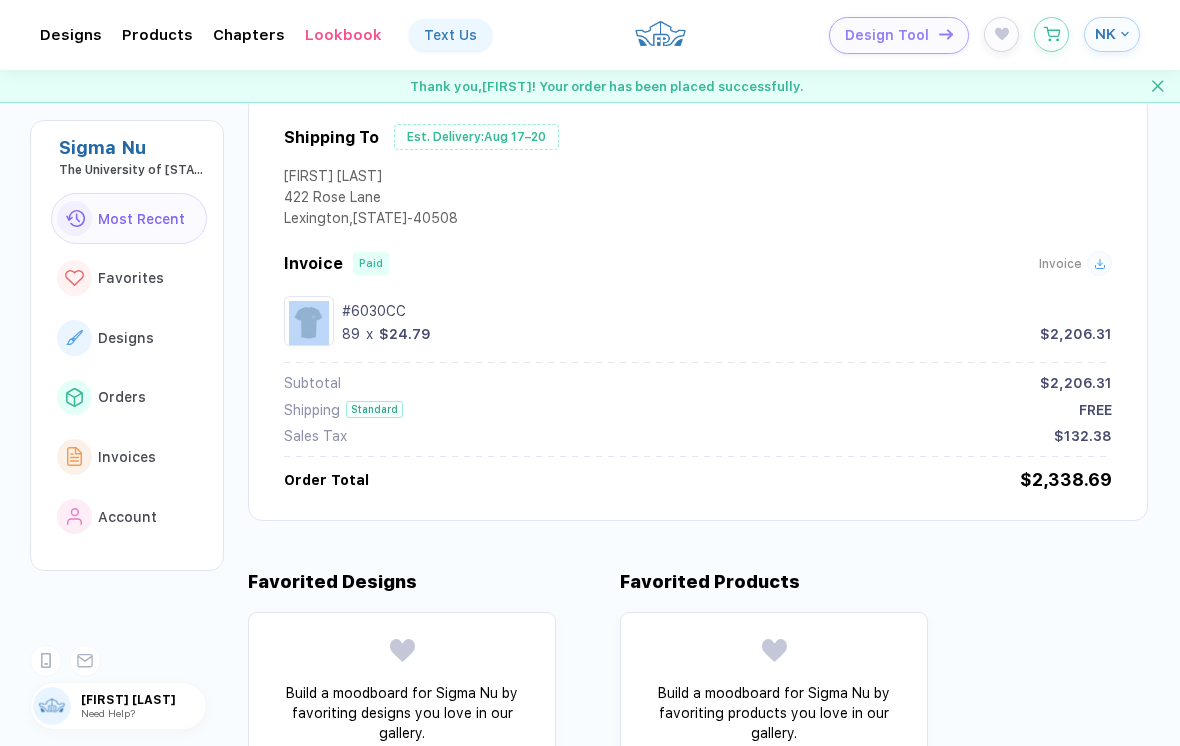 click 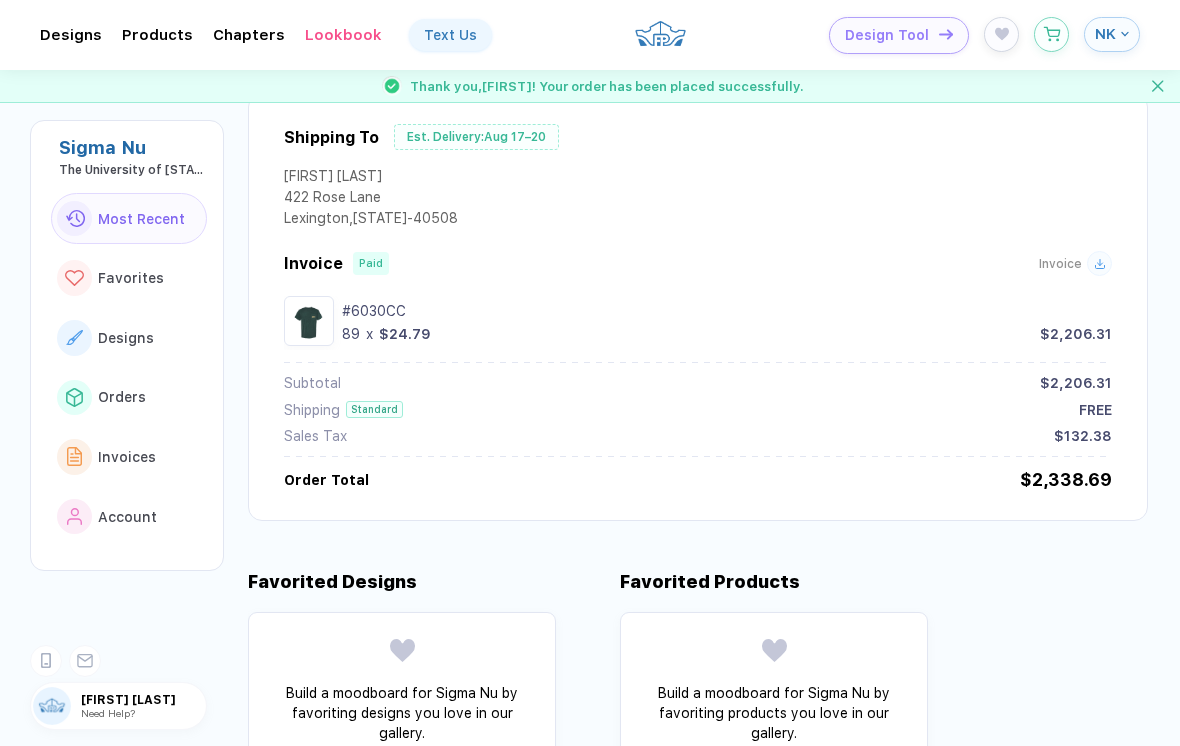 click on "[FIRST] [LAST] [NUMBER] [STREET] [CITY] ,  [STATE]  -  [POSTAL_CODE]" at bounding box center (698, 209) 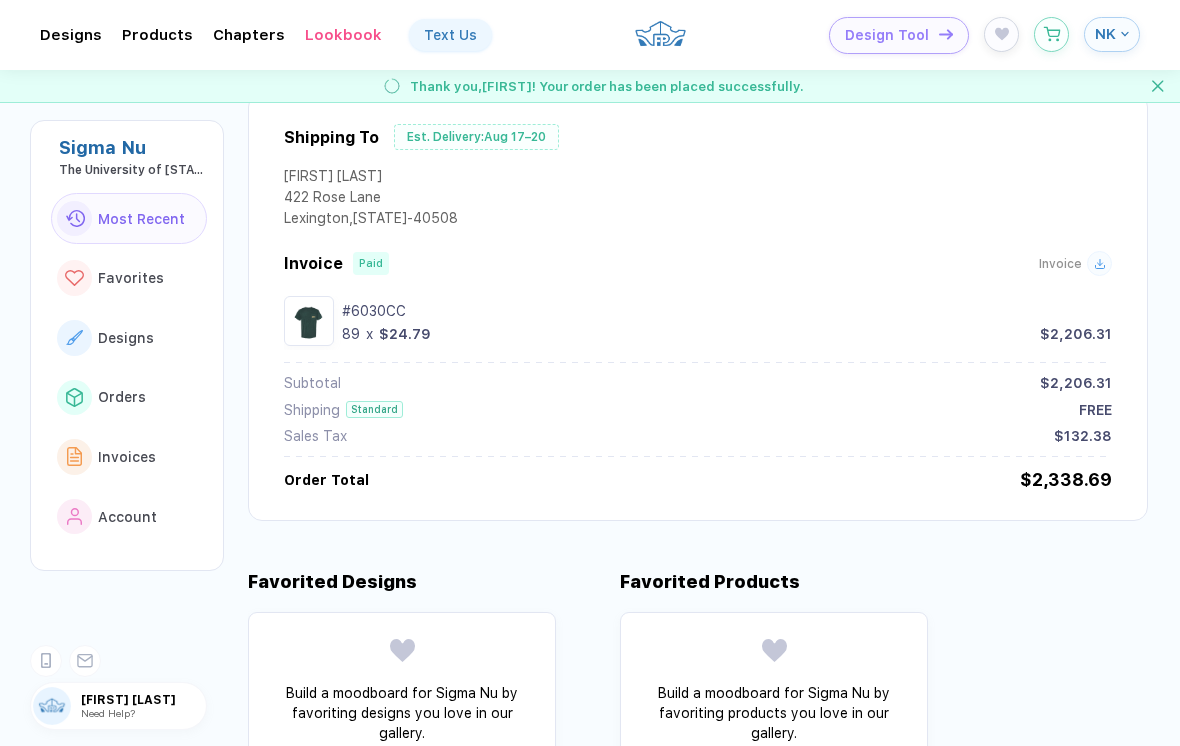click at bounding box center [1099, 263] 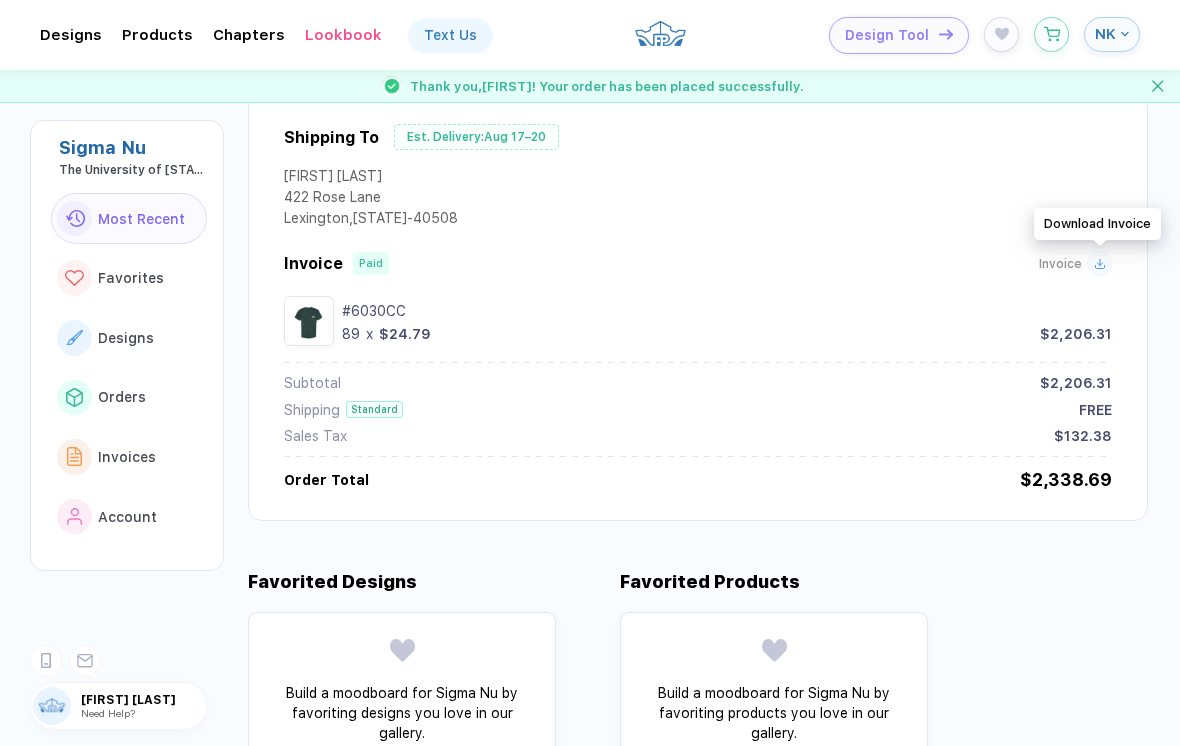 click on "Download Invoice" at bounding box center [1097, 224] 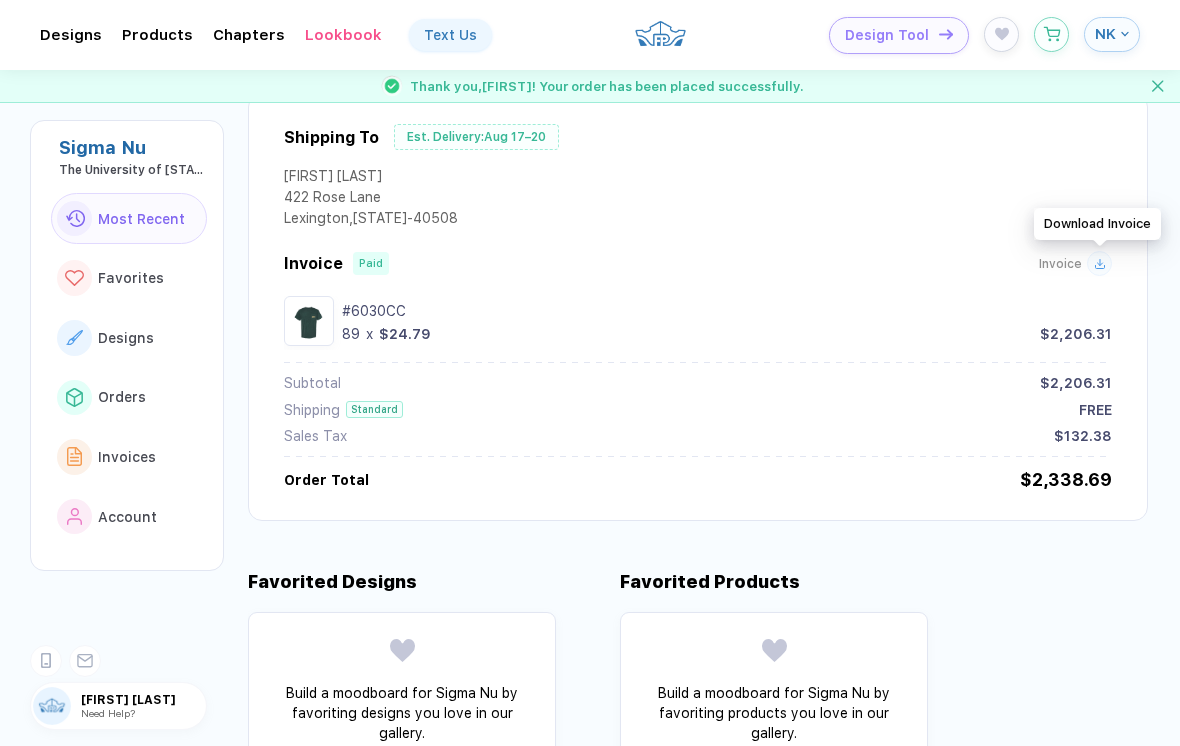 click on "Download Invoice" at bounding box center [1097, 224] 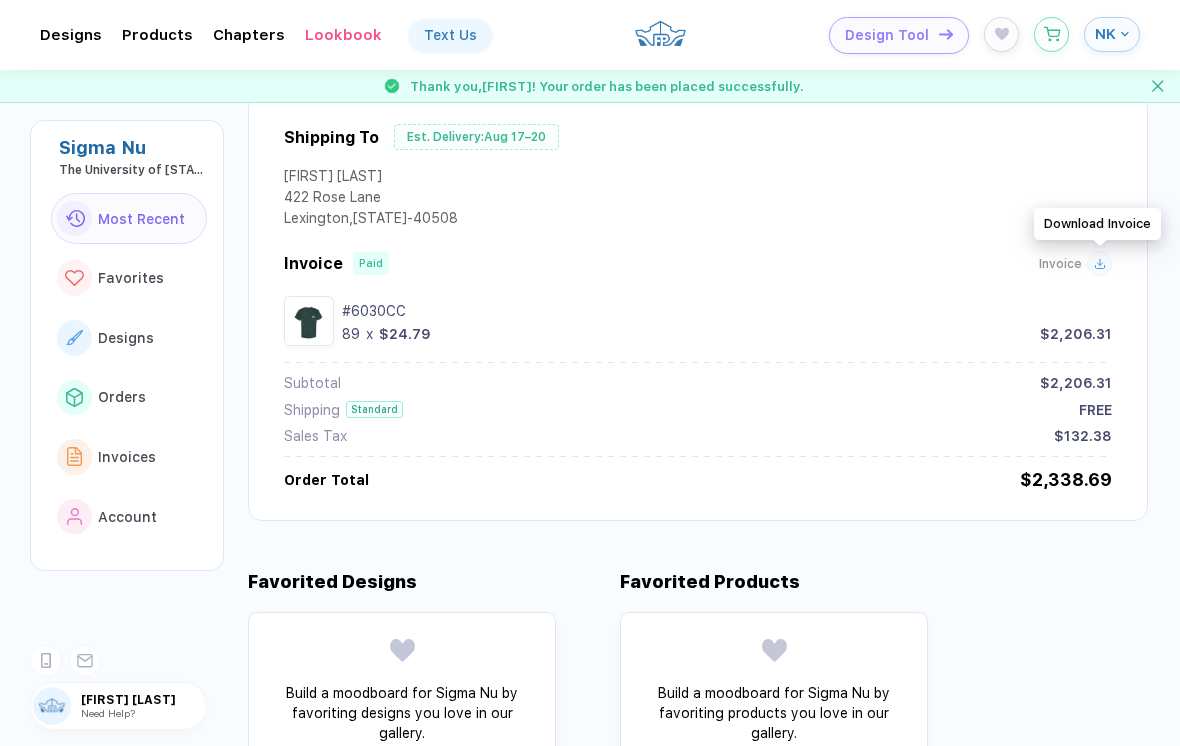 click on "Download Invoice" at bounding box center (1097, 224) 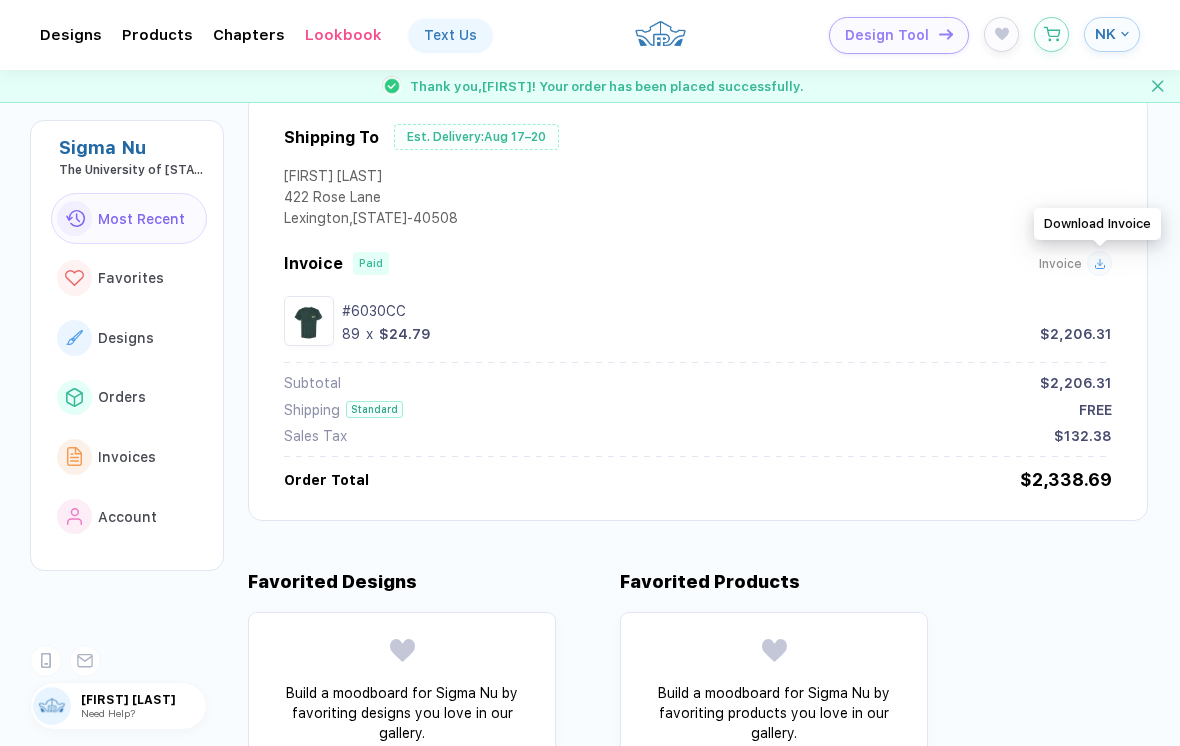 click on "Invoice" at bounding box center [1060, 264] 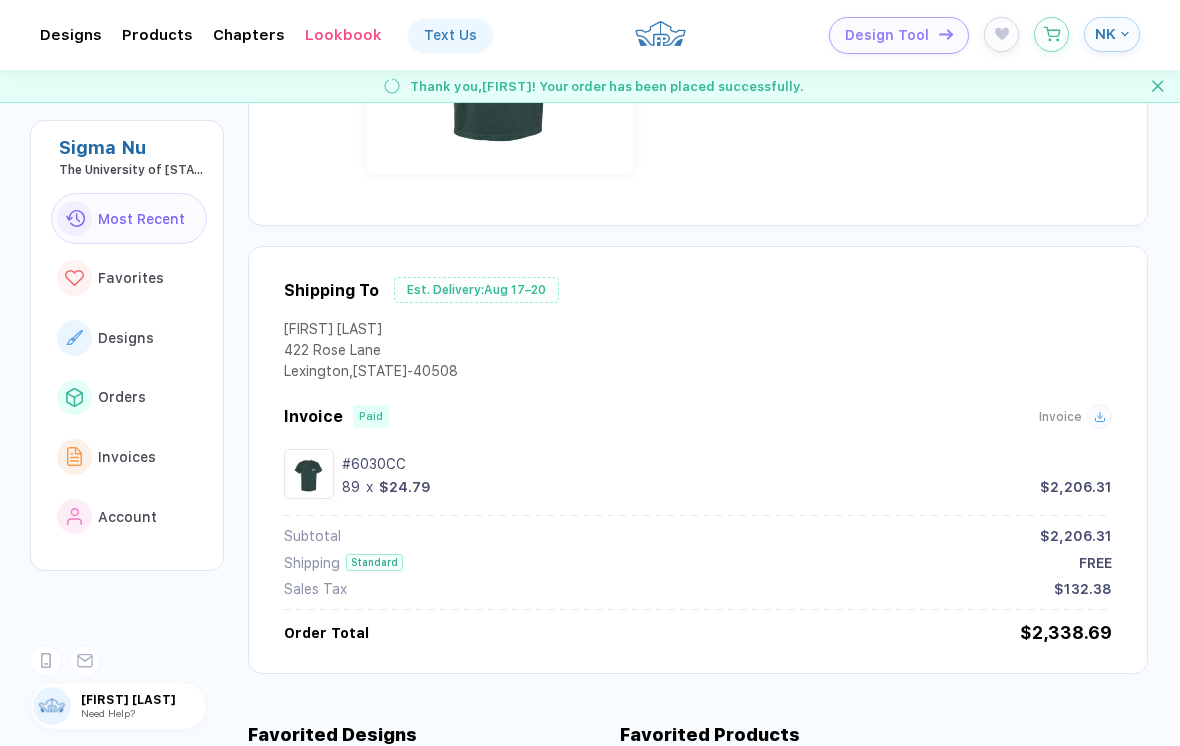scroll, scrollTop: 486, scrollLeft: 0, axis: vertical 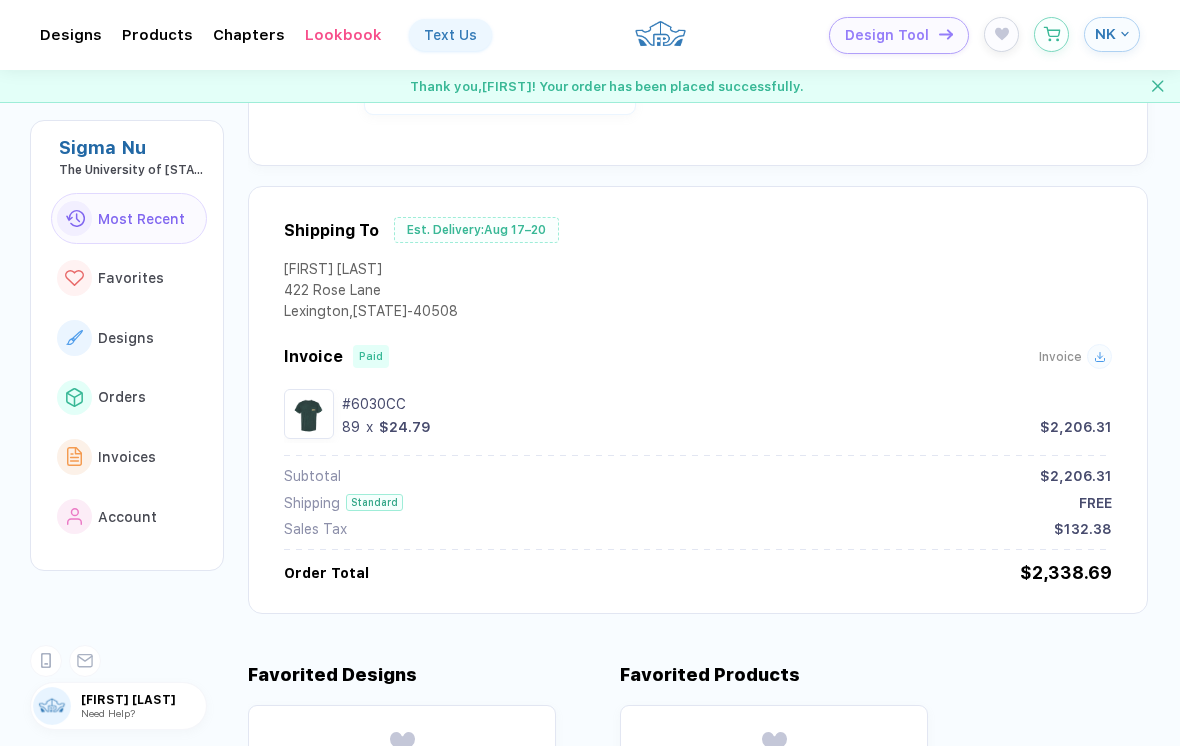 click on "Invoice Paid Invoice" at bounding box center [698, 356] 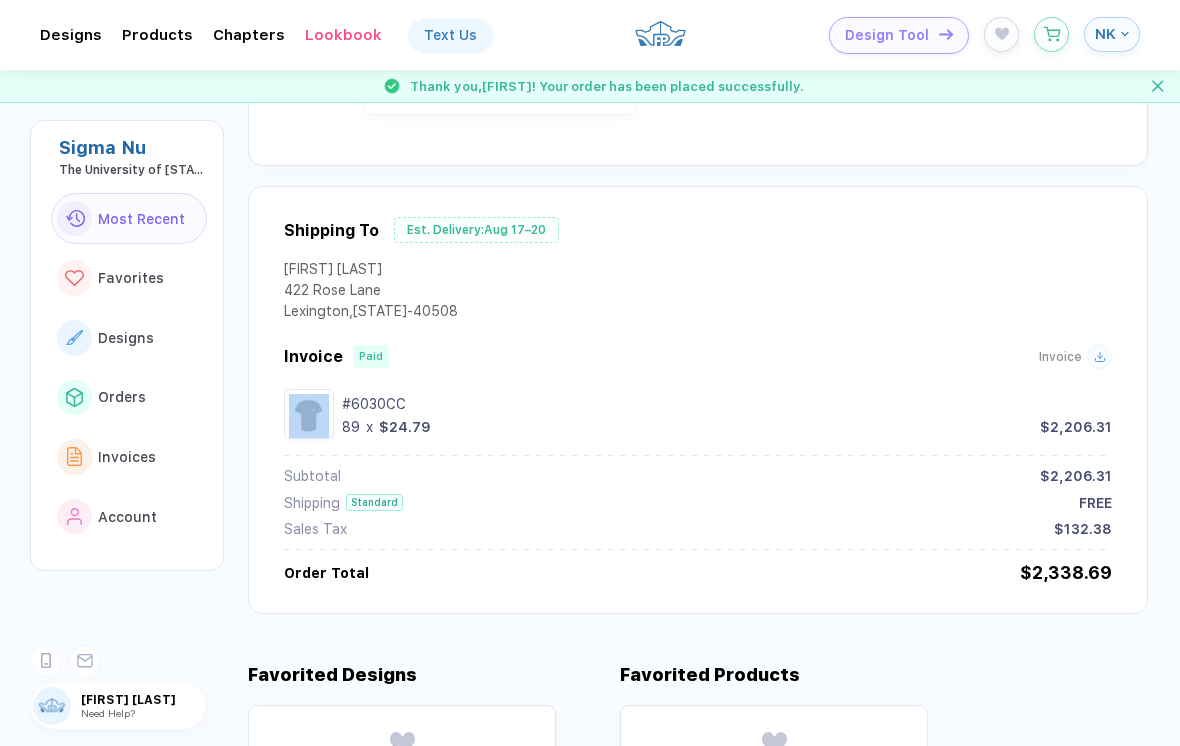 click on "[FIRST] [LAST] [NUMBER] [STREET] [CITY] ,  [STATE]  -  [POSTAL_CODE]" at bounding box center [698, 302] 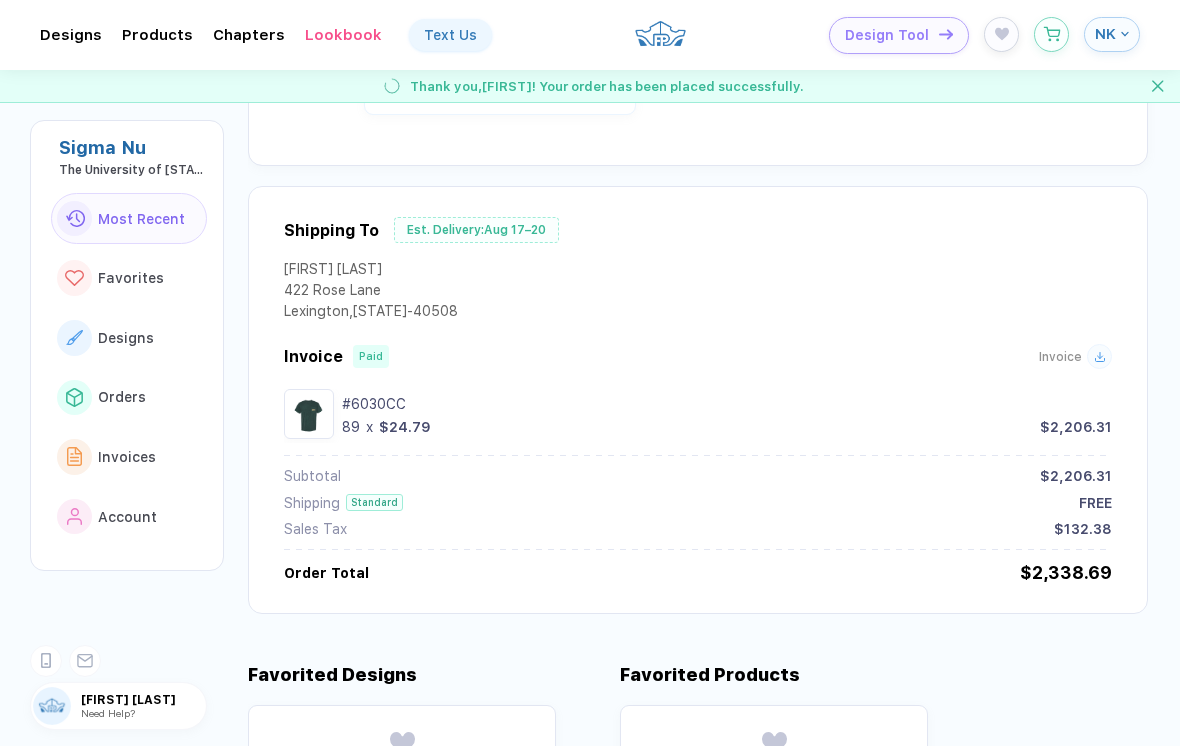 click at bounding box center (1099, 356) 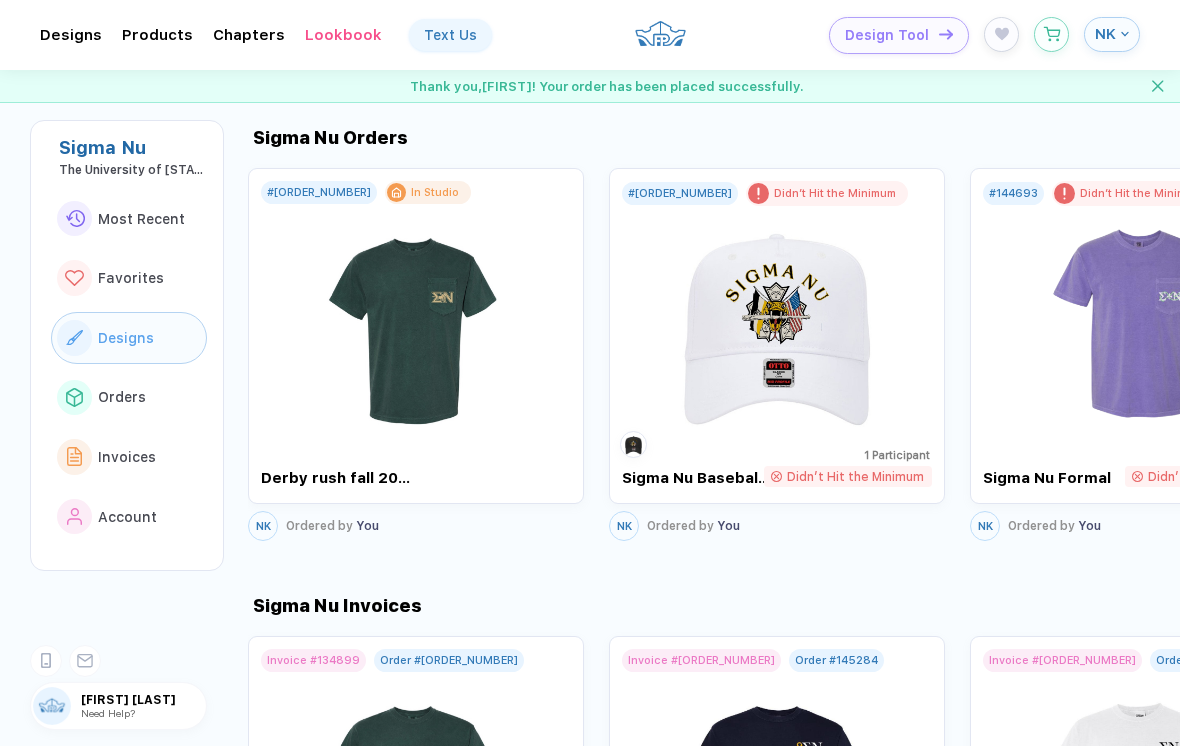scroll, scrollTop: 1776, scrollLeft: 0, axis: vertical 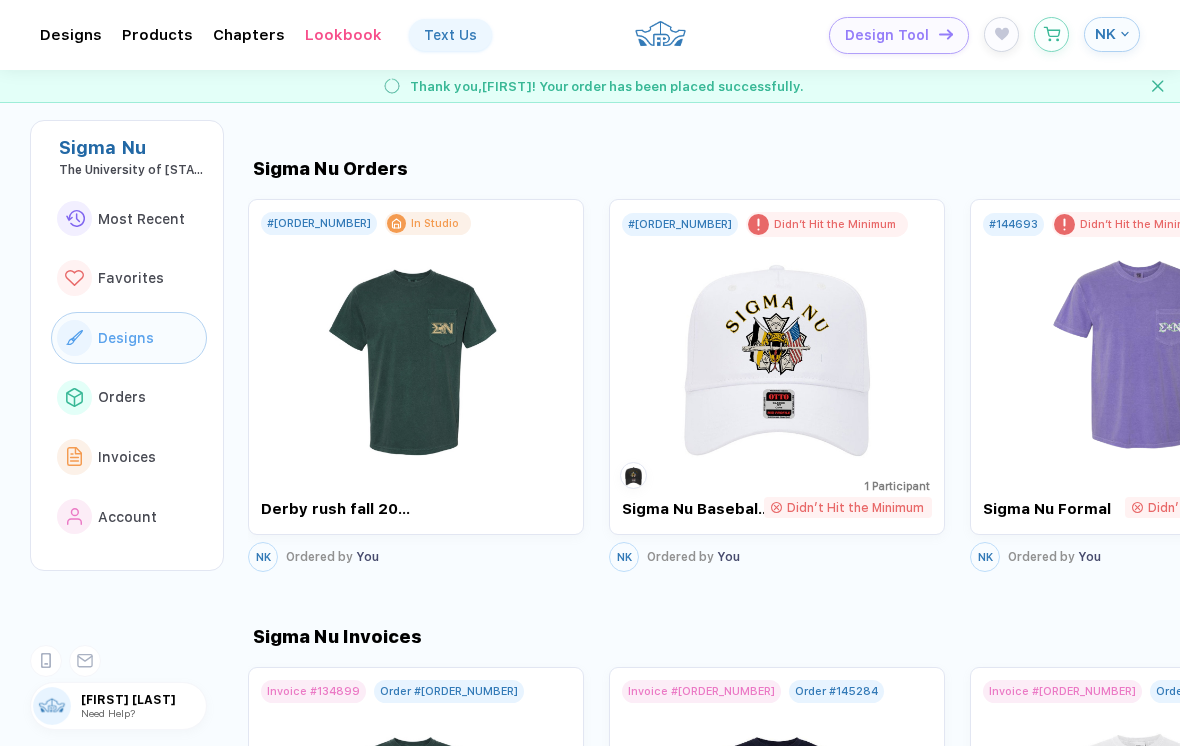 click 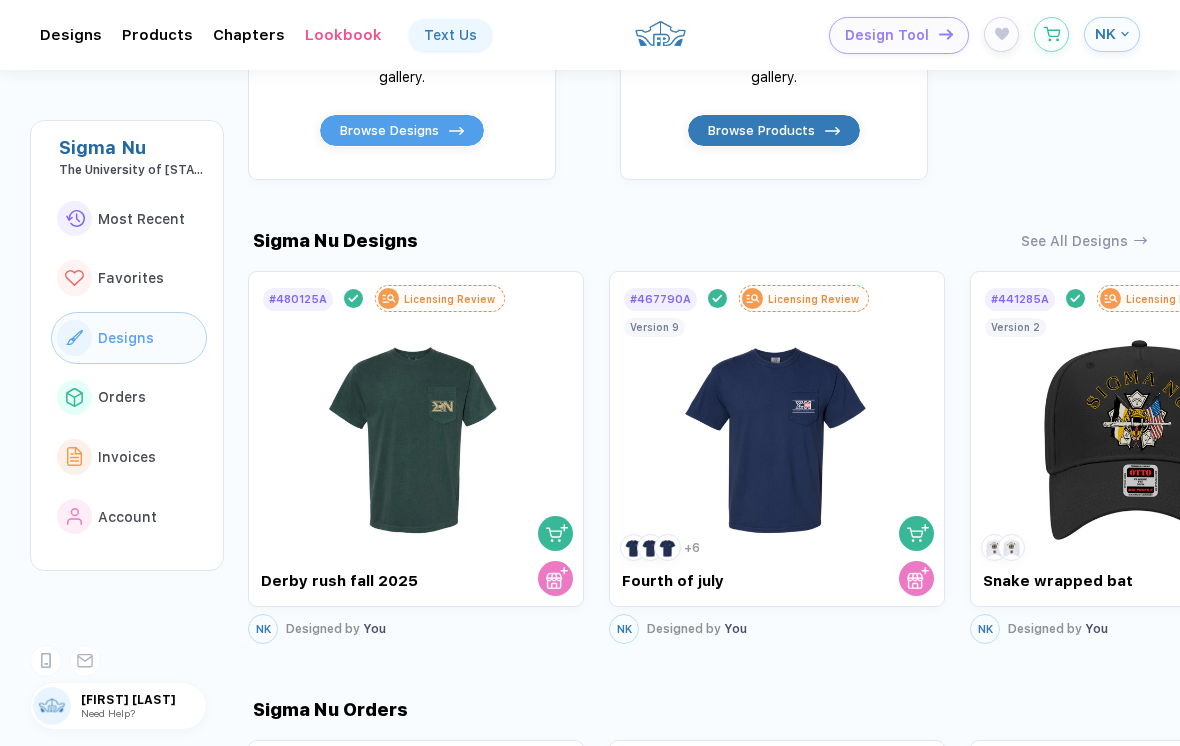 scroll, scrollTop: 1240, scrollLeft: 0, axis: vertical 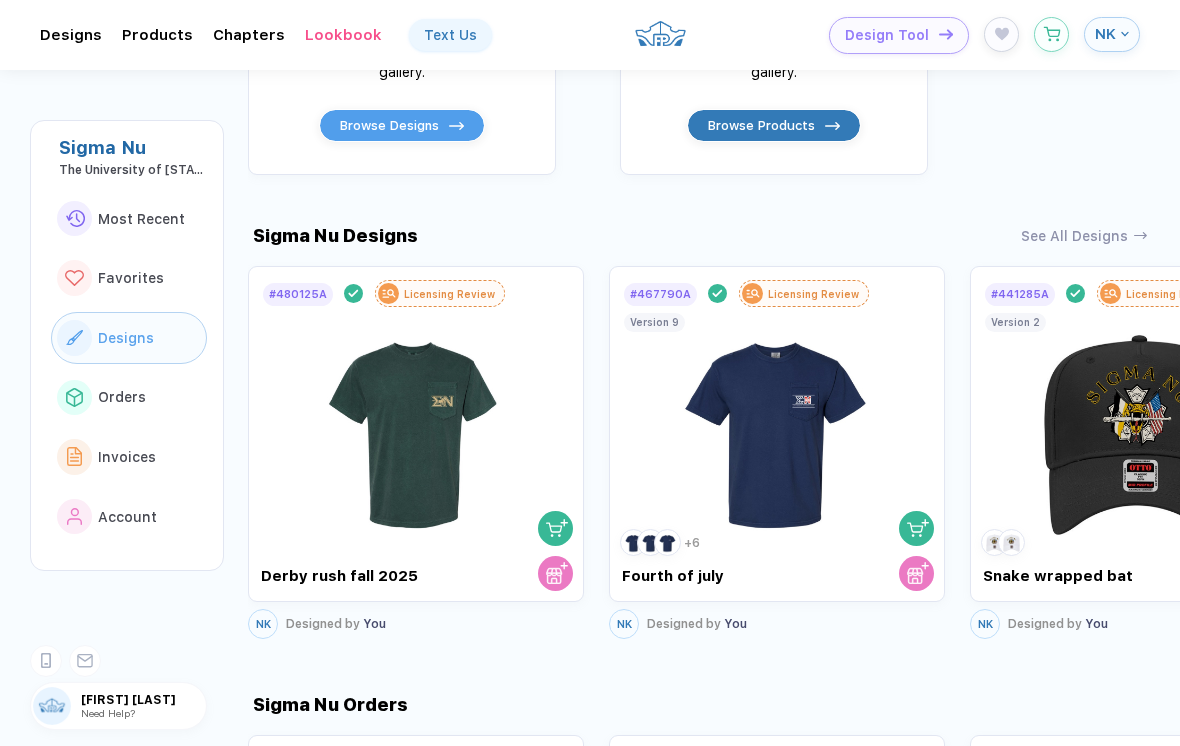 click on "Licensing Review" at bounding box center [813, 294] 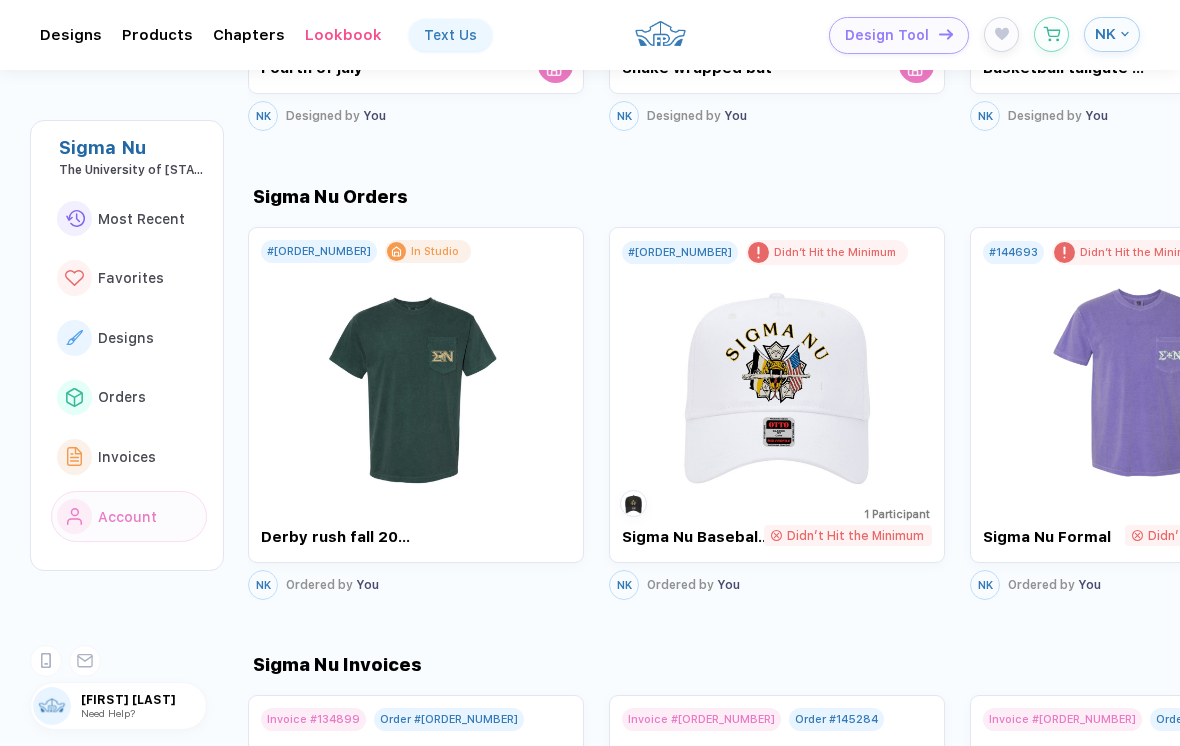 scroll, scrollTop: 1773, scrollLeft: 0, axis: vertical 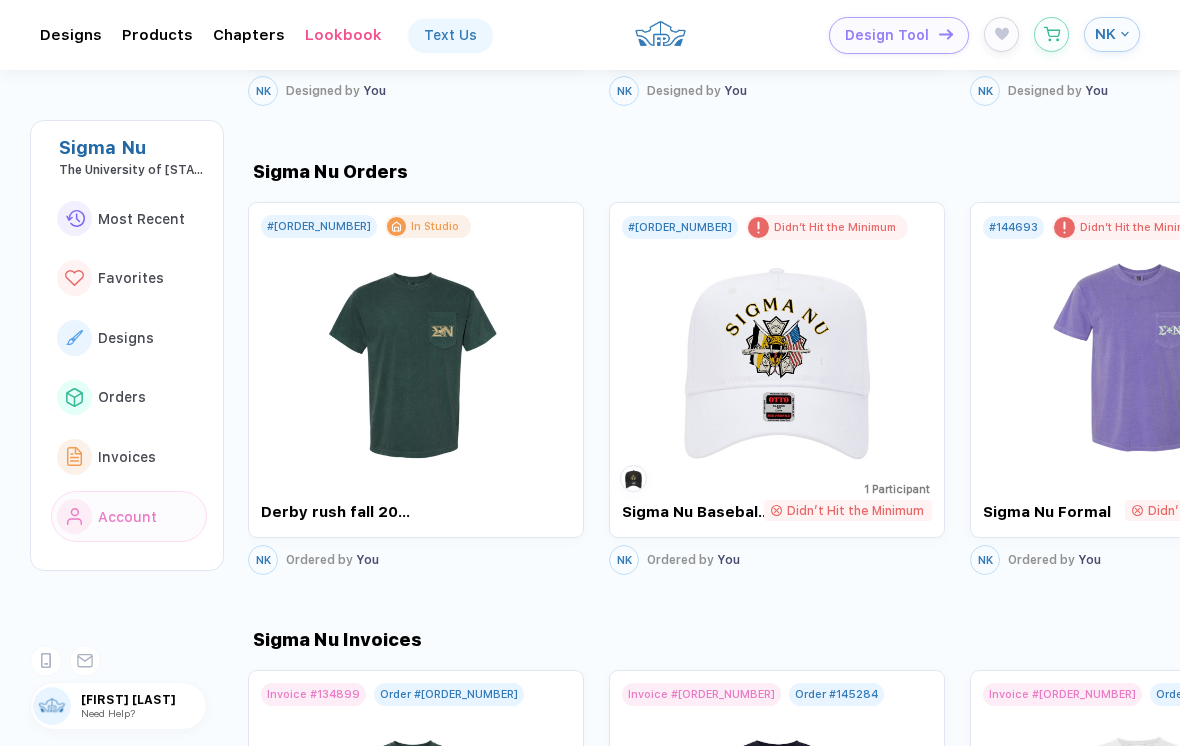 click on "Didn’t Hit the Minimum" at bounding box center [835, 227] 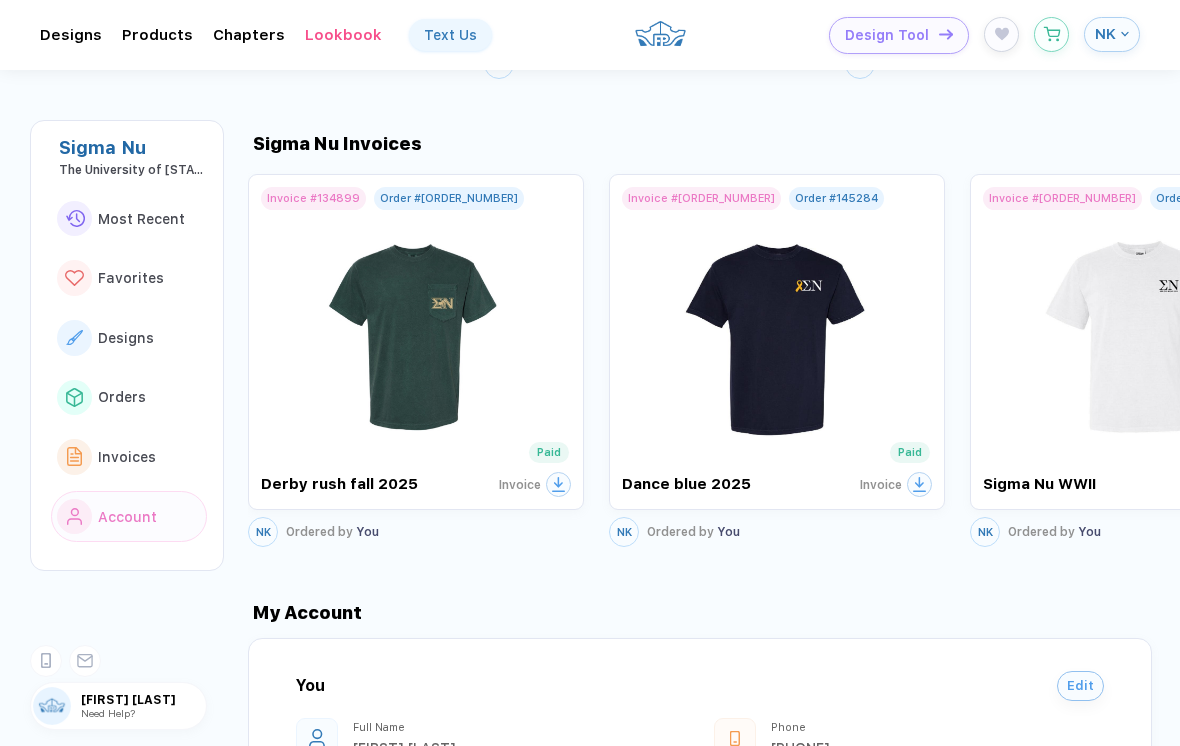 scroll, scrollTop: 2277, scrollLeft: 0, axis: vertical 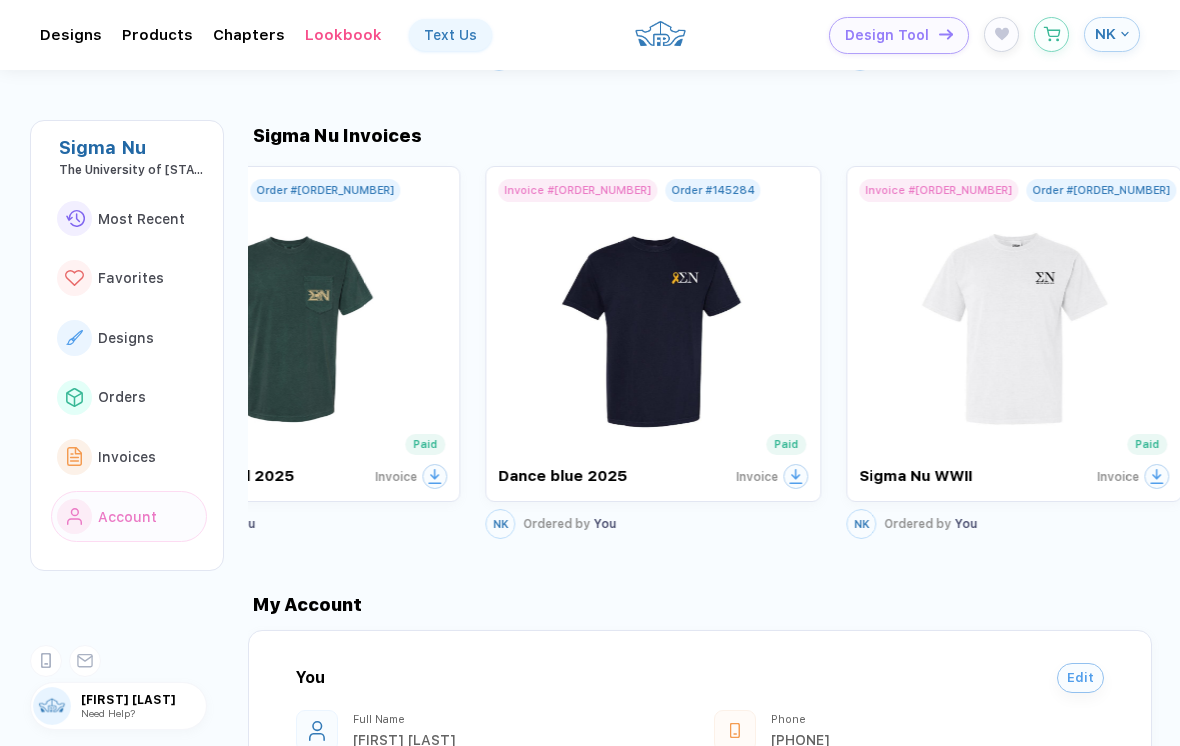 click at bounding box center [1014, 319] 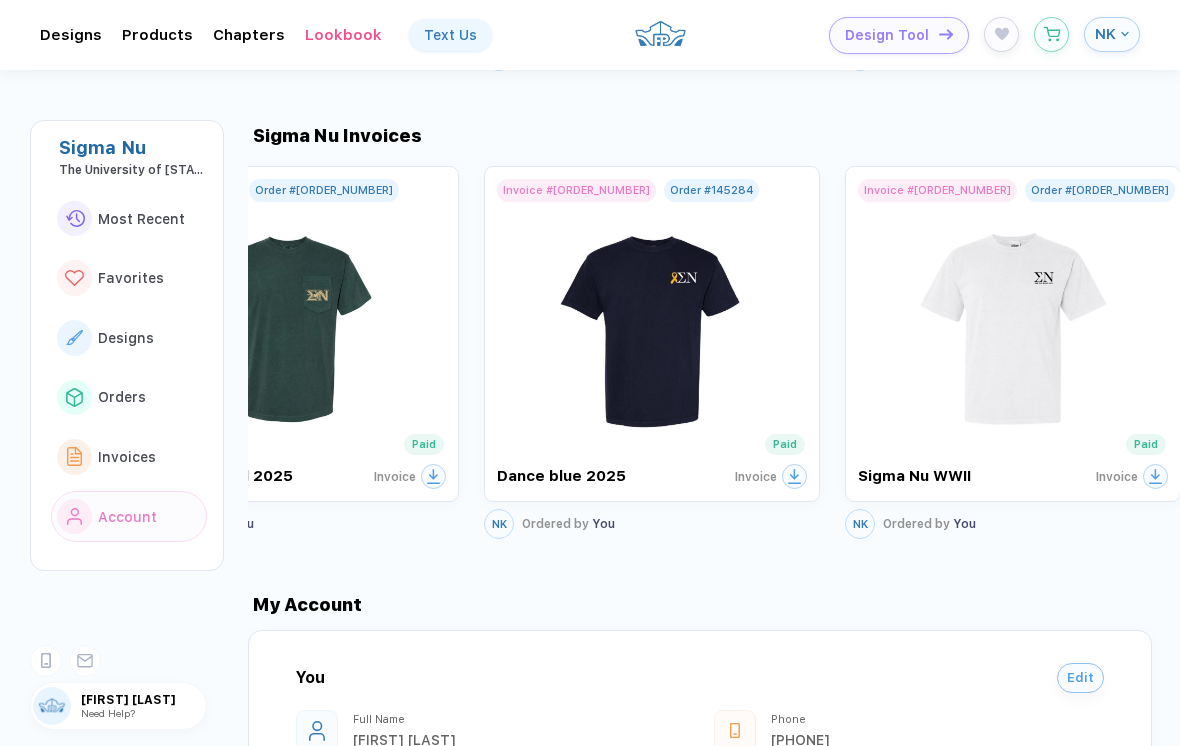 click at bounding box center (1013, 319) 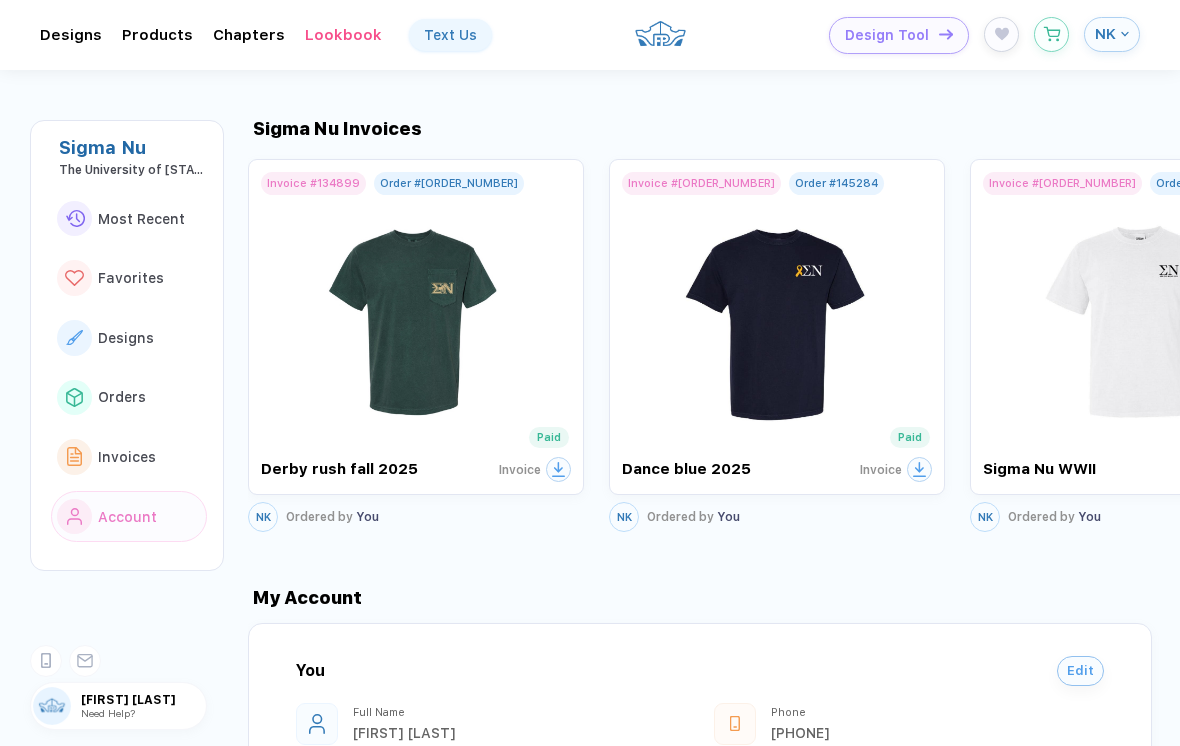 scroll, scrollTop: 2296, scrollLeft: 0, axis: vertical 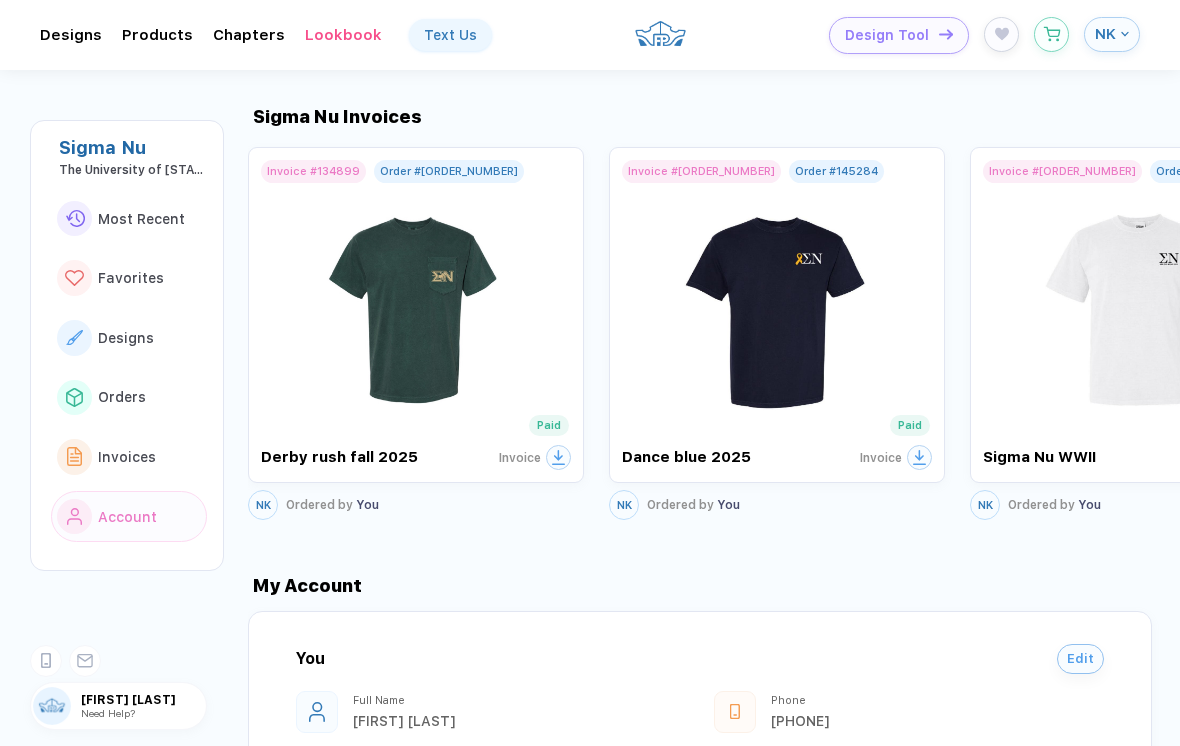 click at bounding box center (1138, 300) 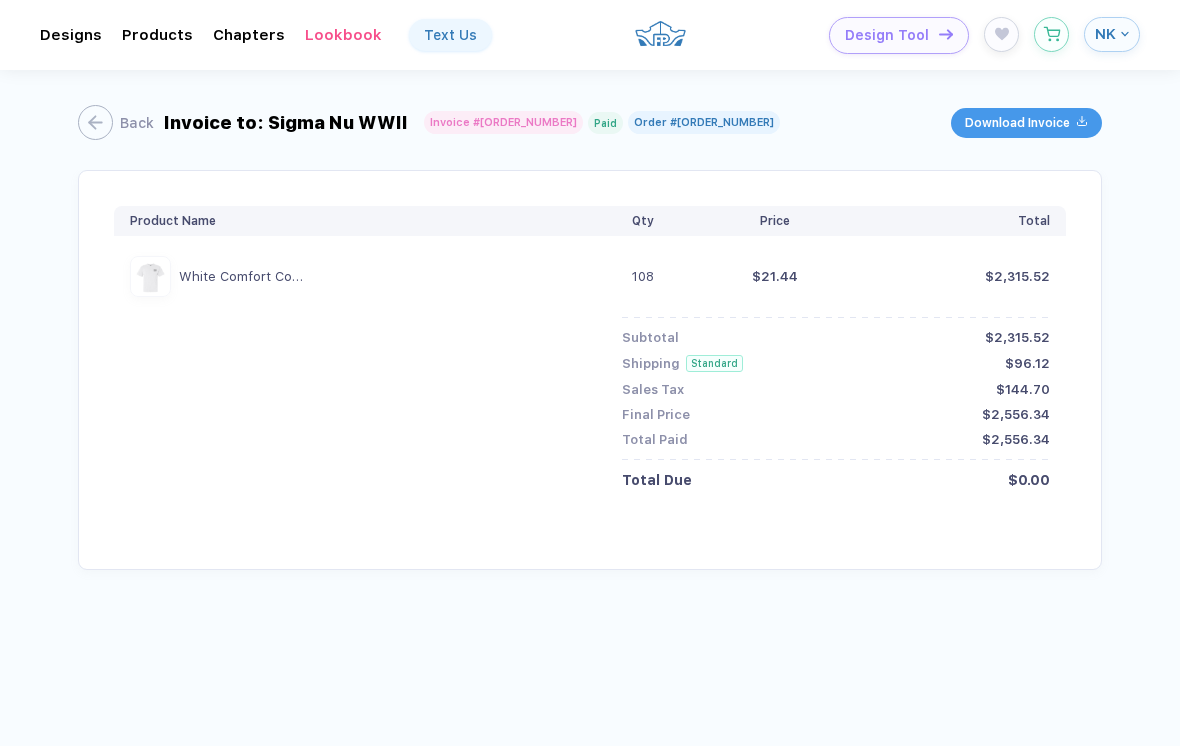 click at bounding box center (150, 276) 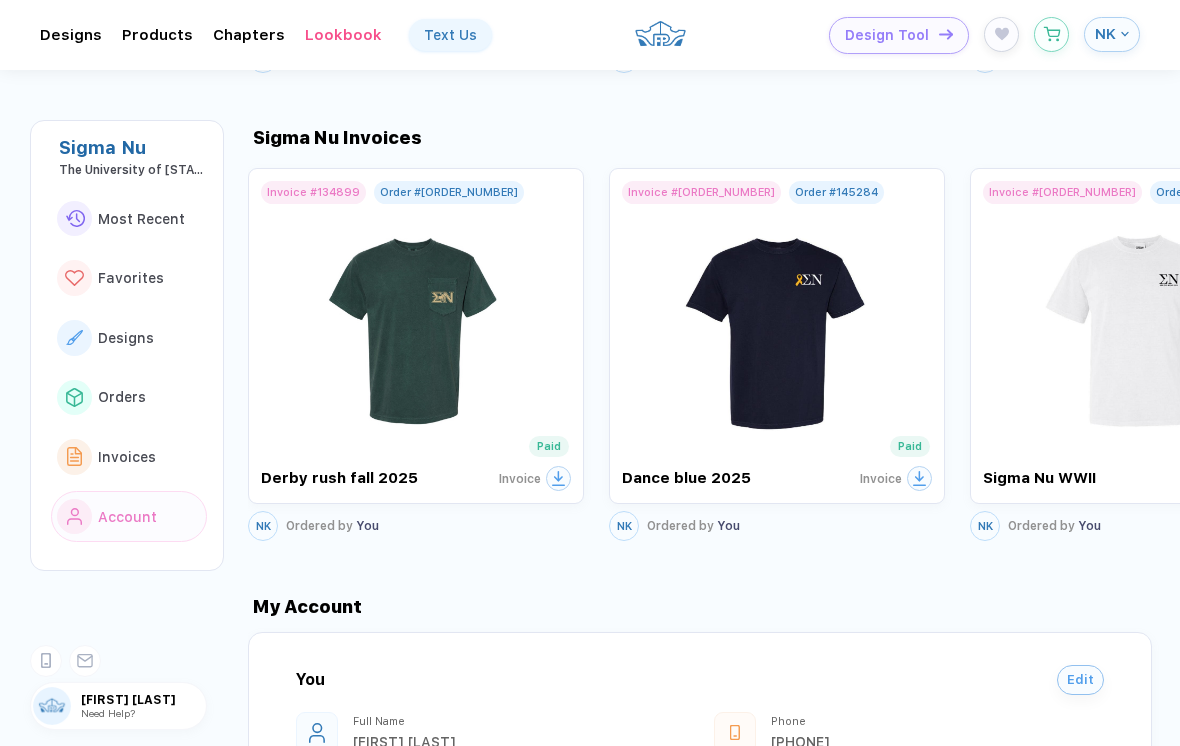 scroll, scrollTop: 2336, scrollLeft: 0, axis: vertical 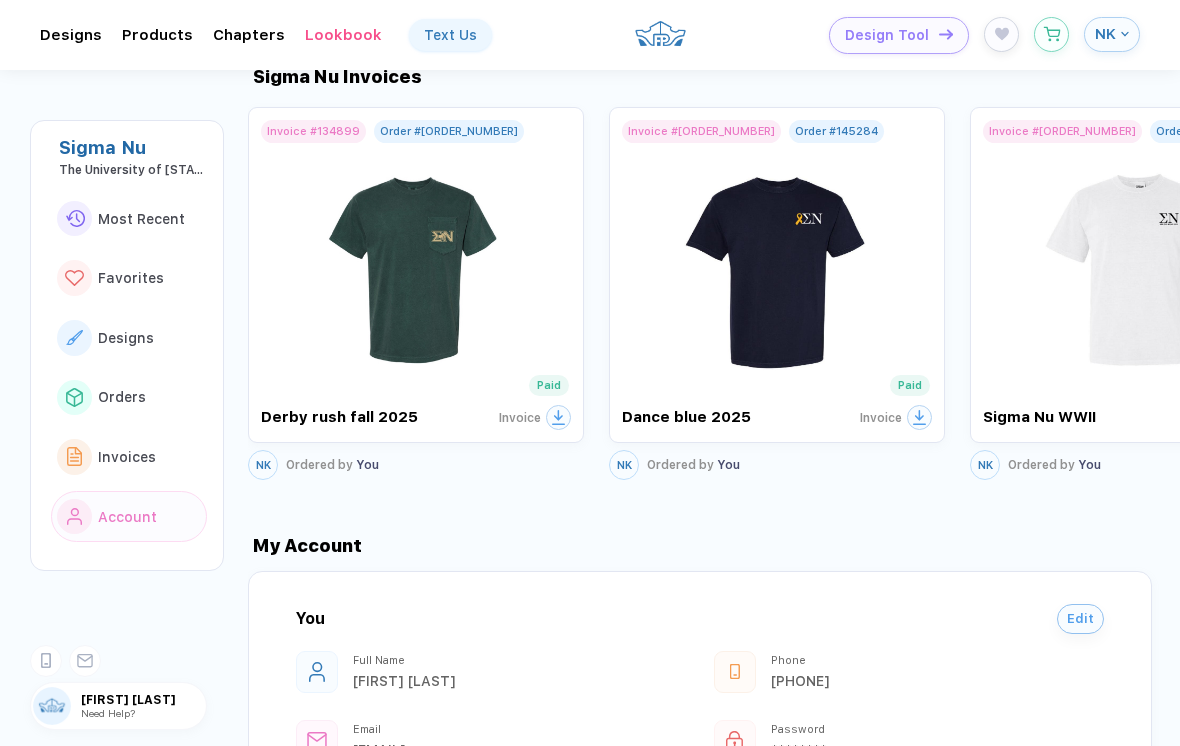 click at bounding box center (416, 260) 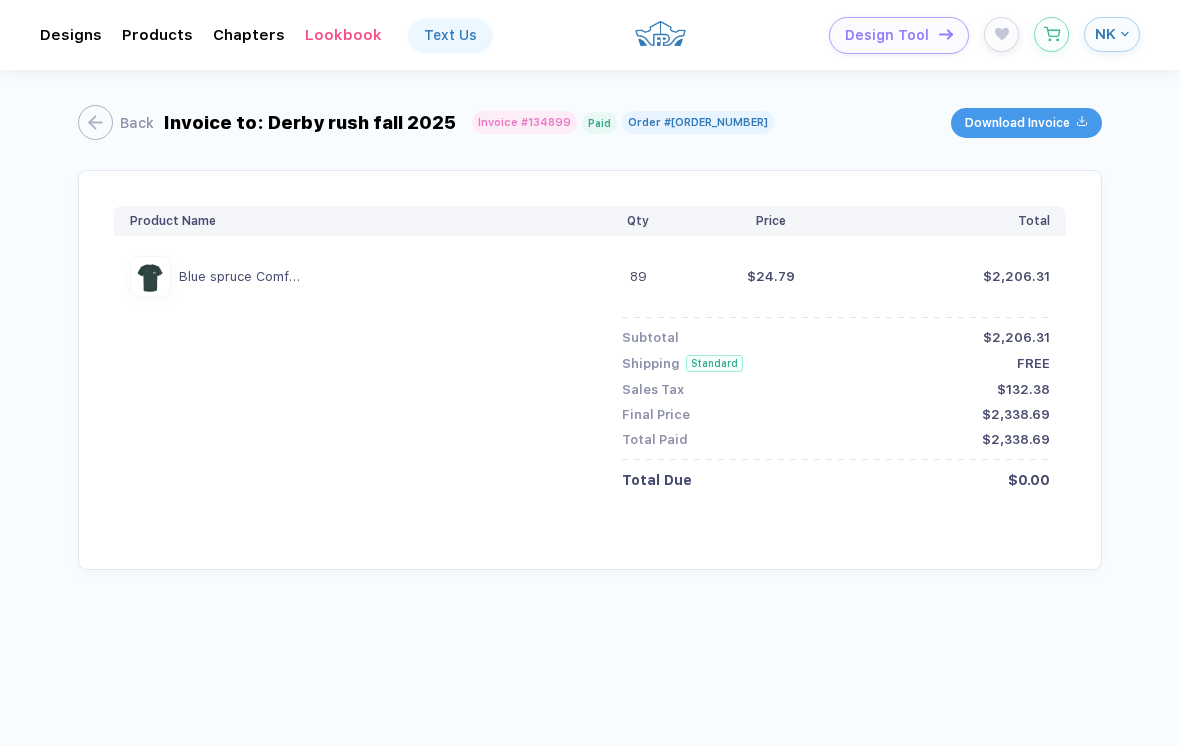 click on "Download Invoice" at bounding box center [1017, 123] 